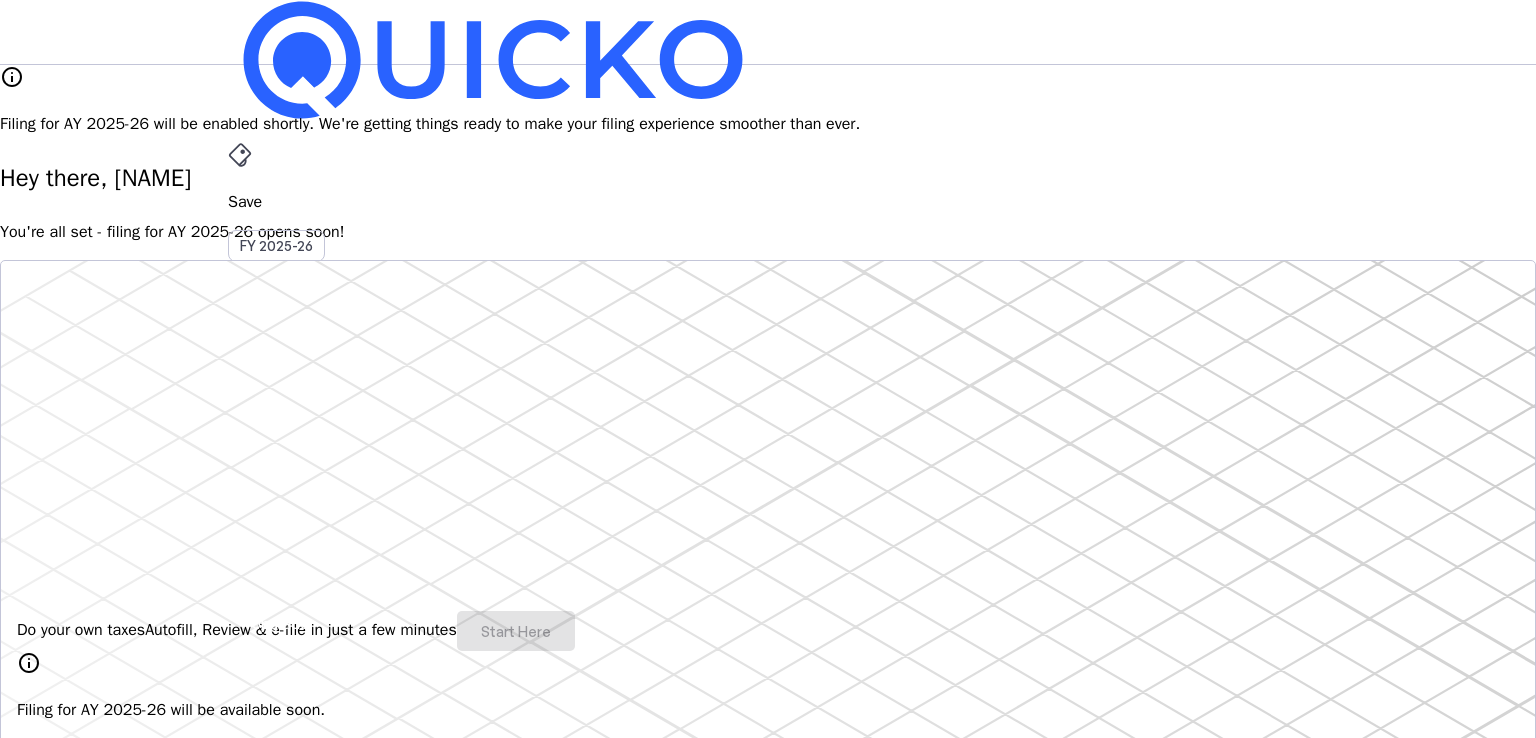 scroll, scrollTop: 0, scrollLeft: 0, axis: both 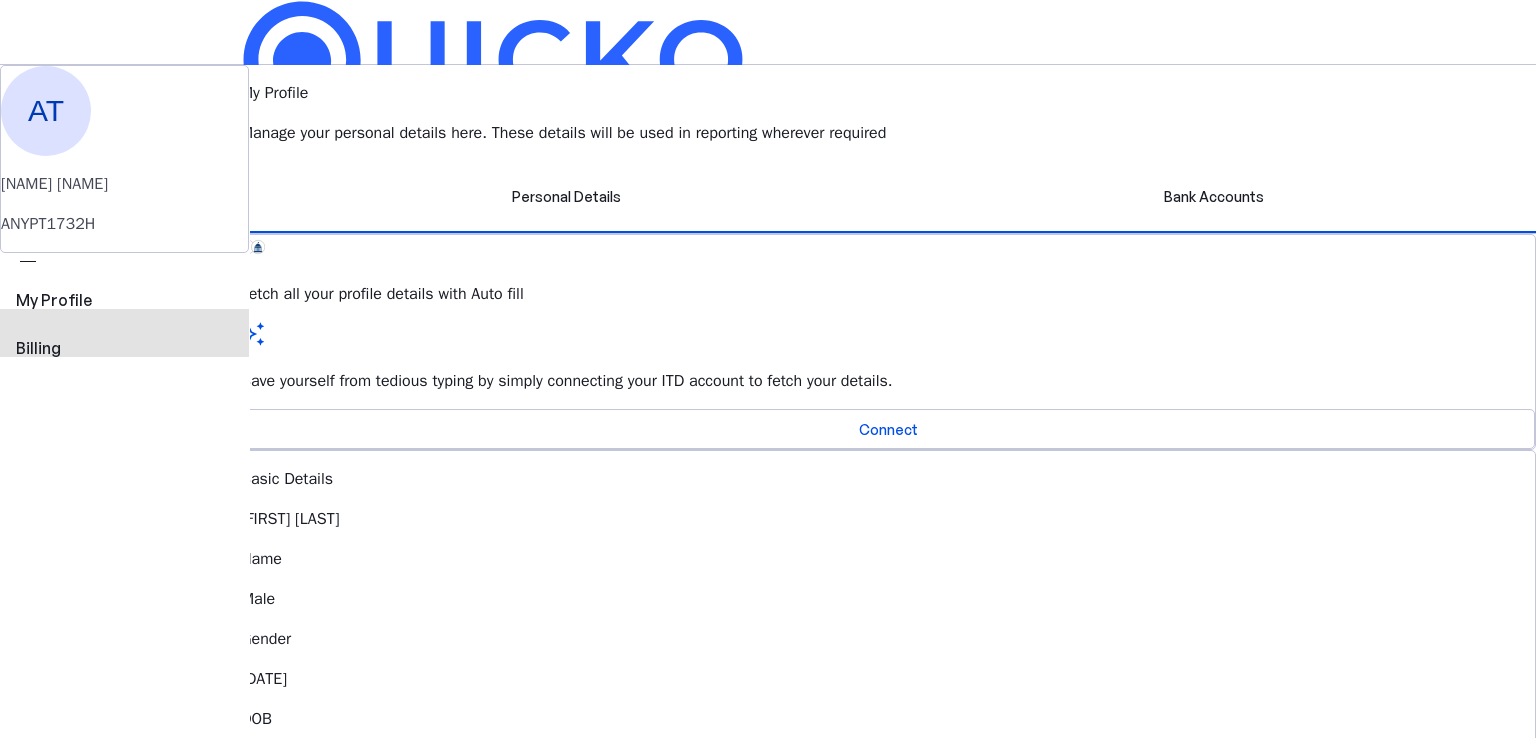 click on "Billing" at bounding box center [124, 348] 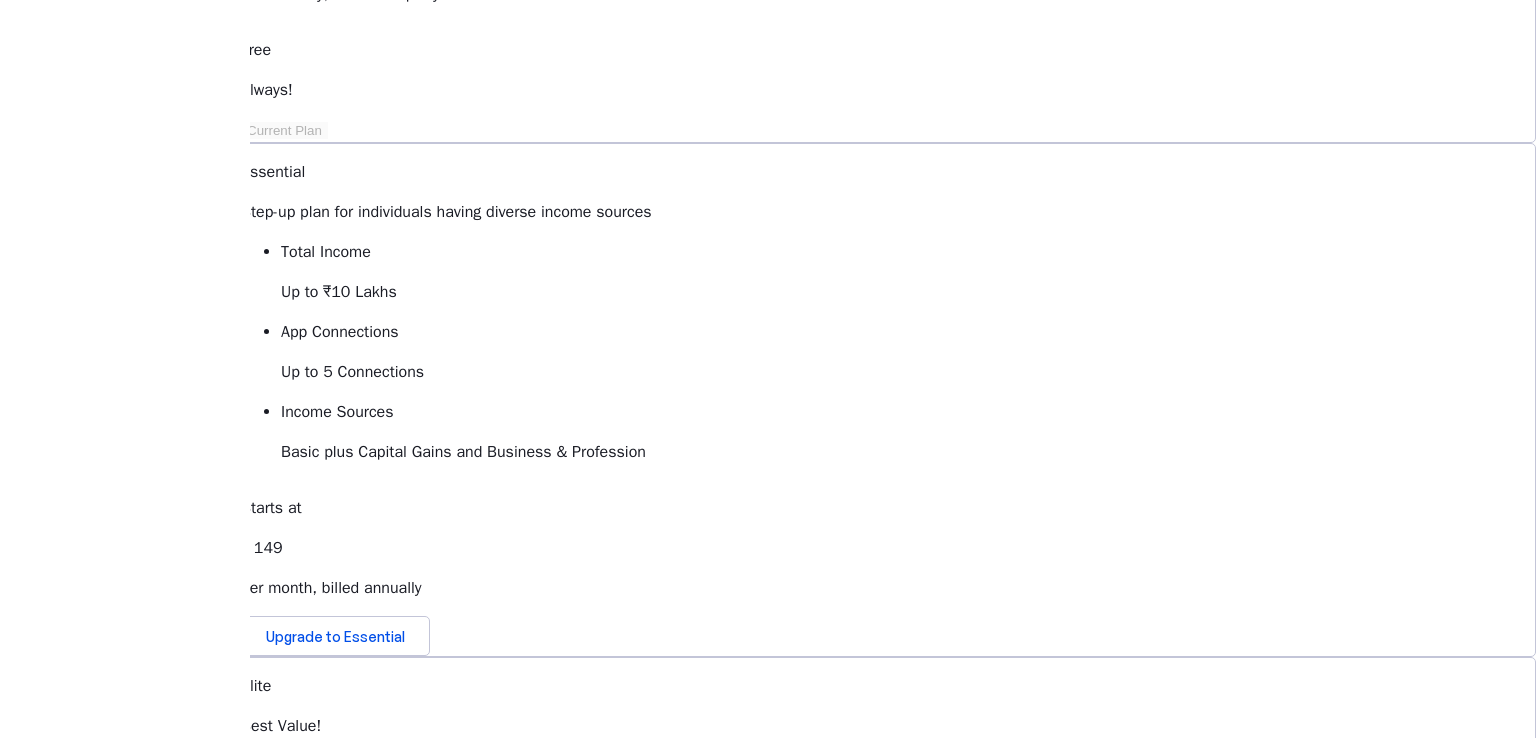 scroll, scrollTop: 400, scrollLeft: 0, axis: vertical 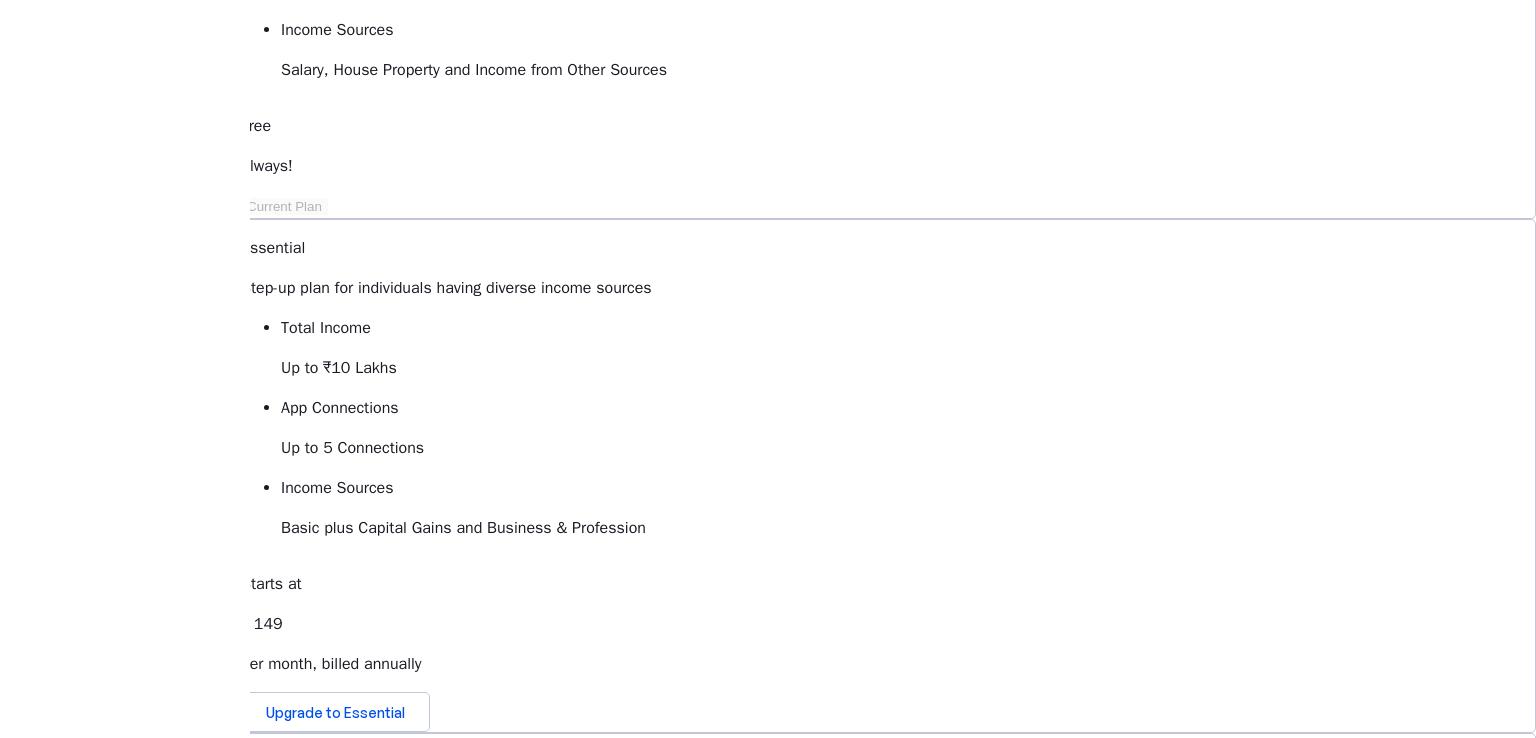click on "View Comparison" at bounding box center [298, 1307] 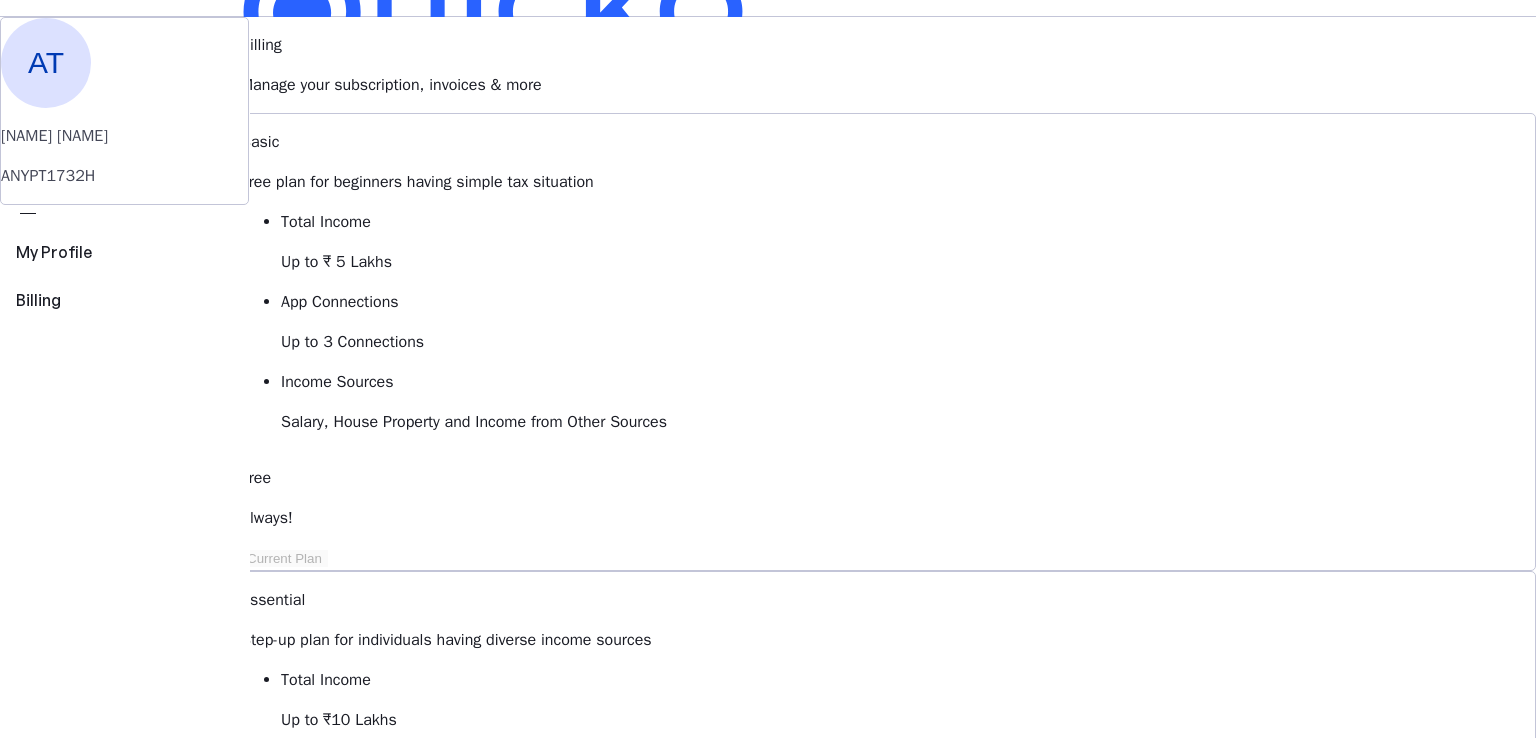 scroll, scrollTop: 0, scrollLeft: 0, axis: both 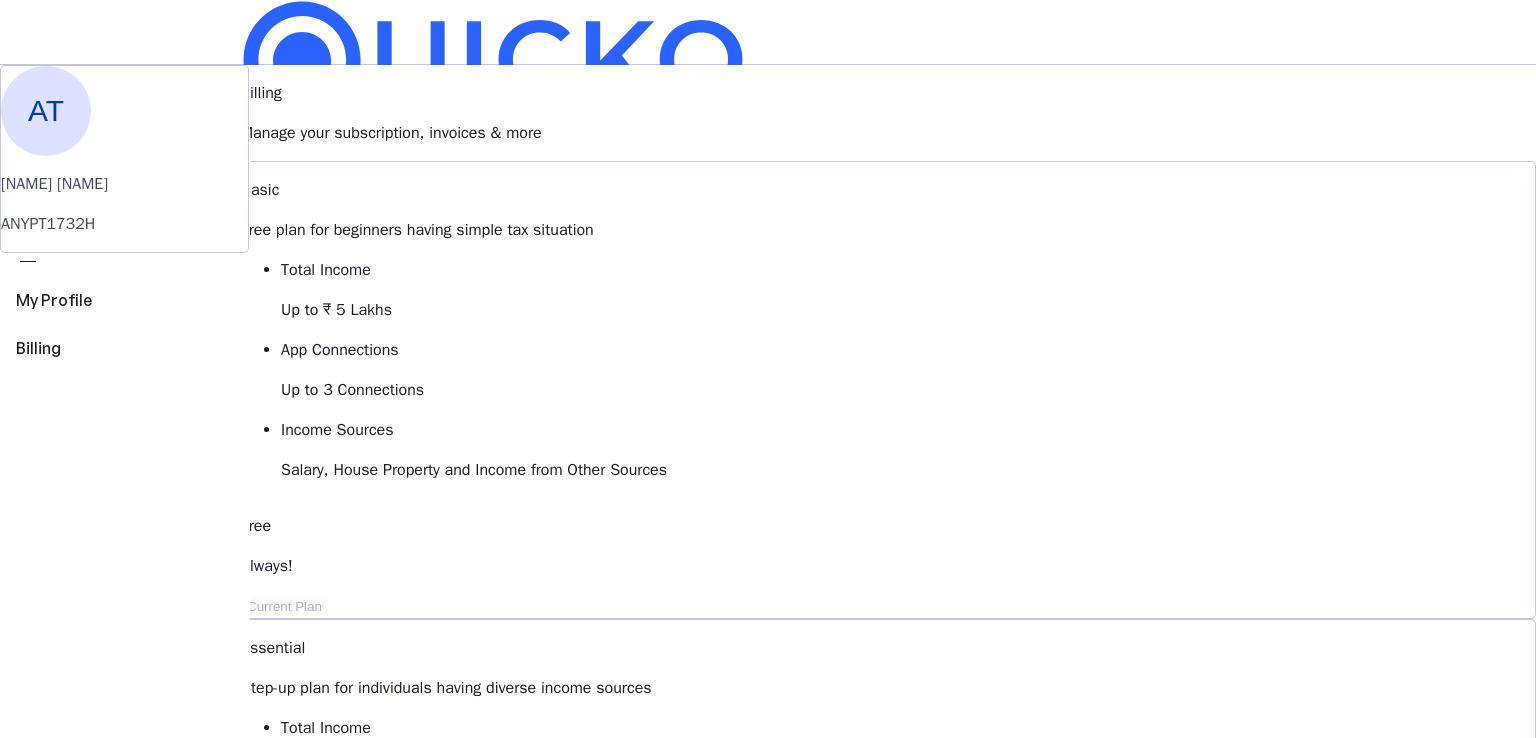 click at bounding box center [240, 155] 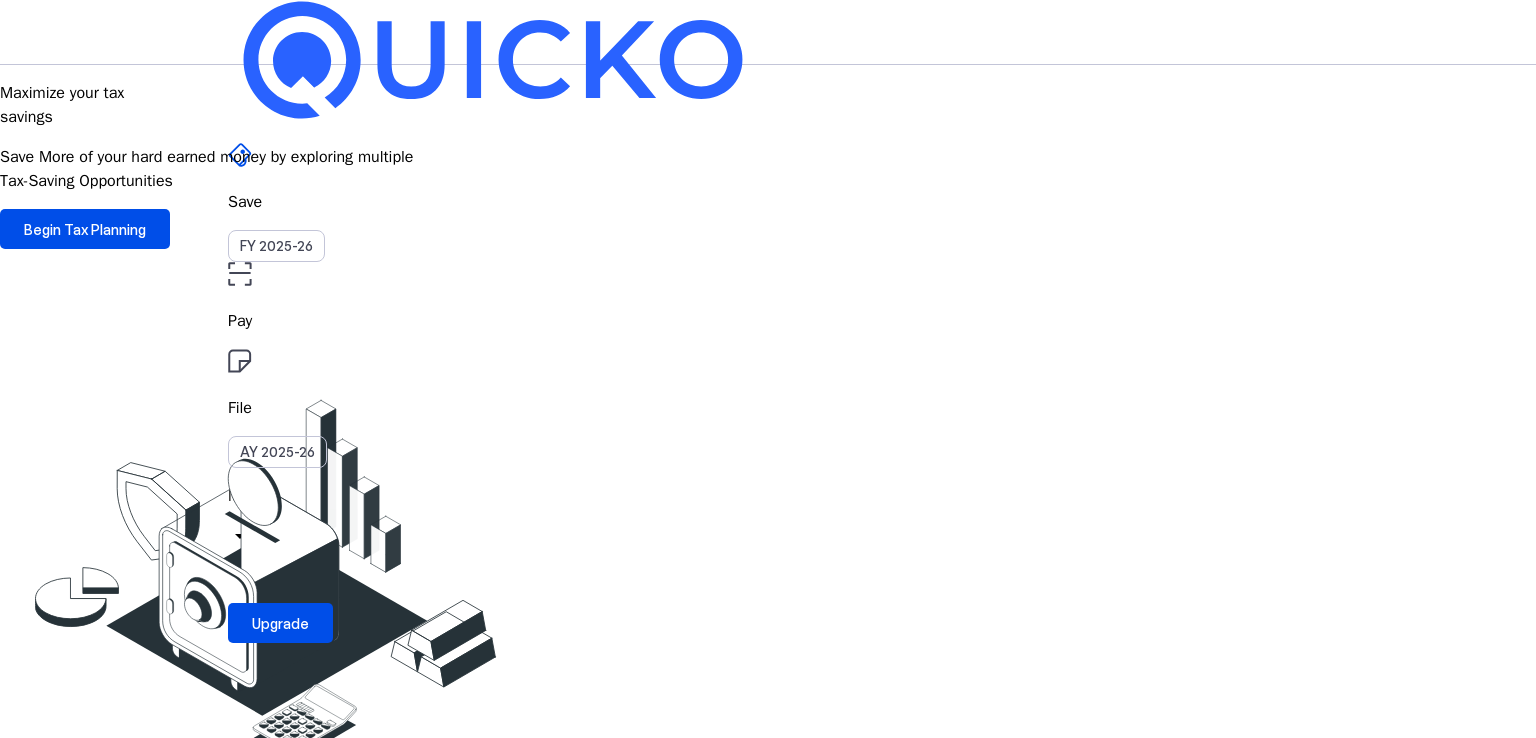click at bounding box center (493, 60) 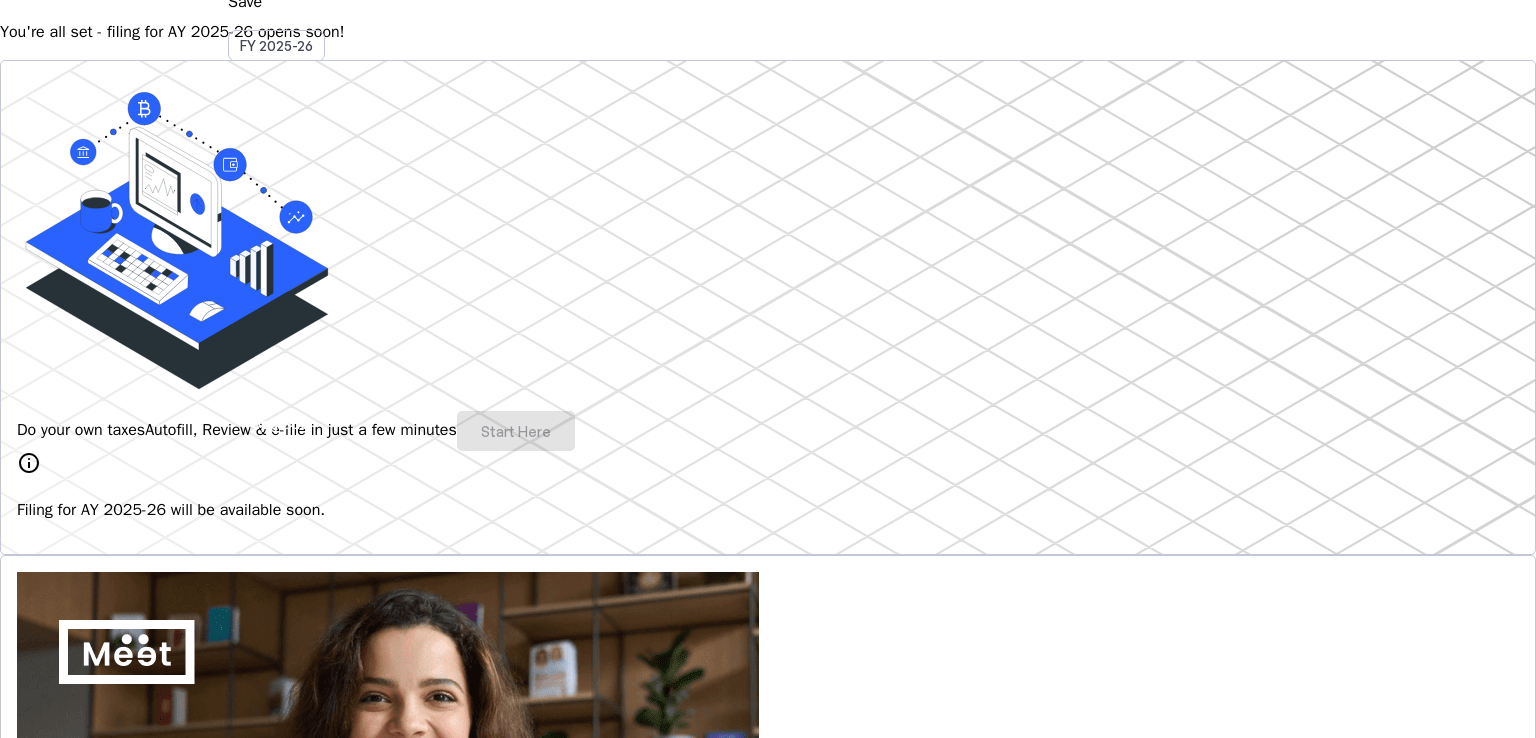 scroll, scrollTop: 0, scrollLeft: 0, axis: both 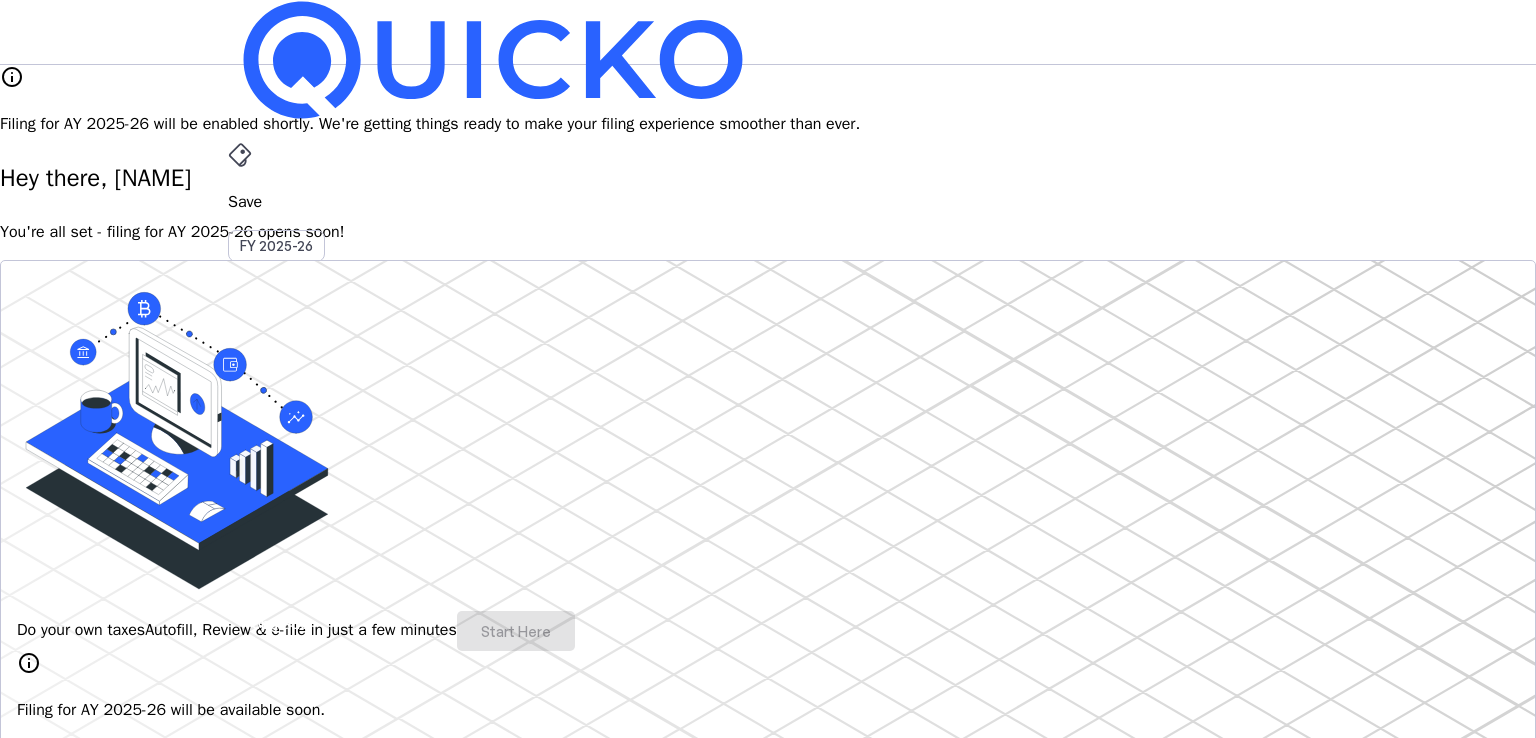 click on "arrow_drop_down" at bounding box center [240, 536] 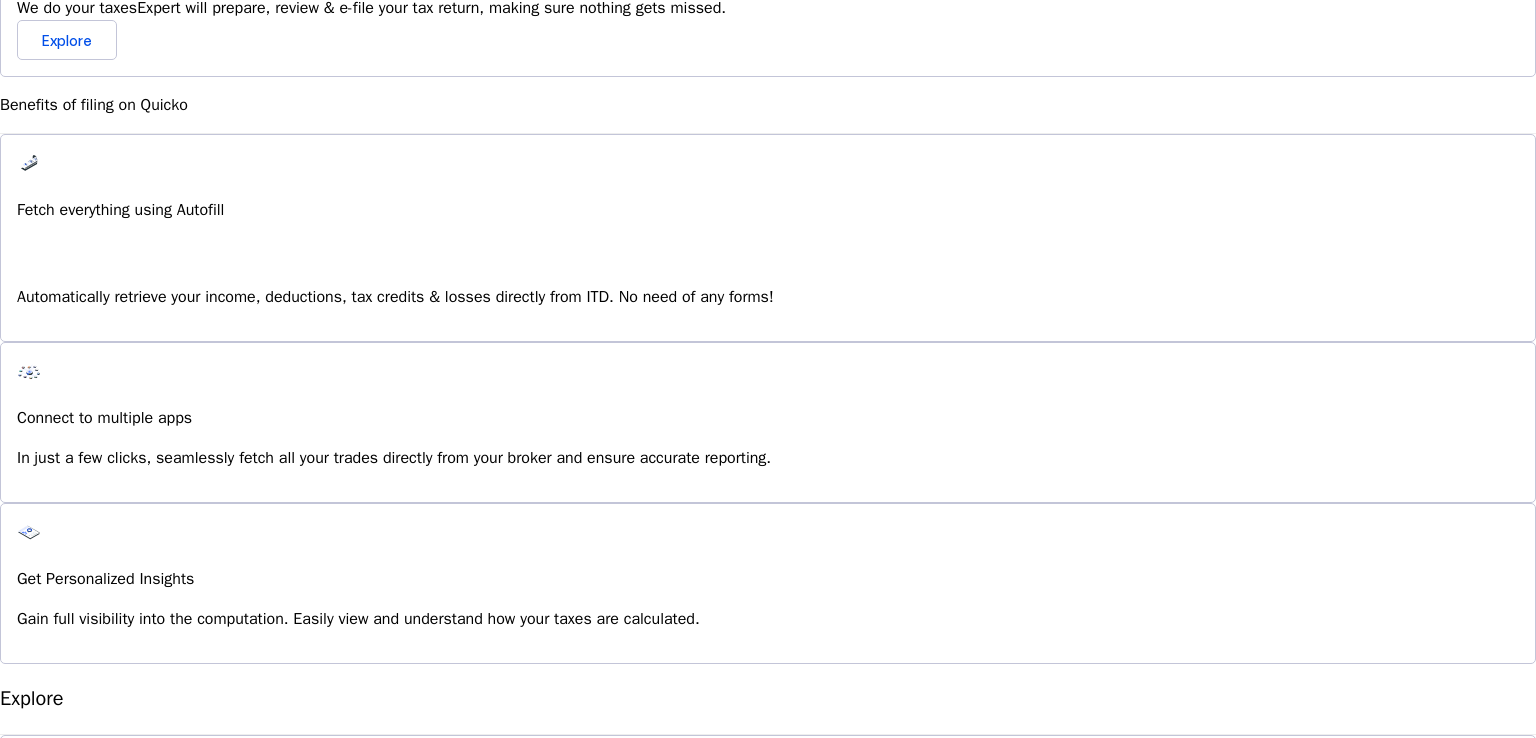 scroll, scrollTop: 1500, scrollLeft: 0, axis: vertical 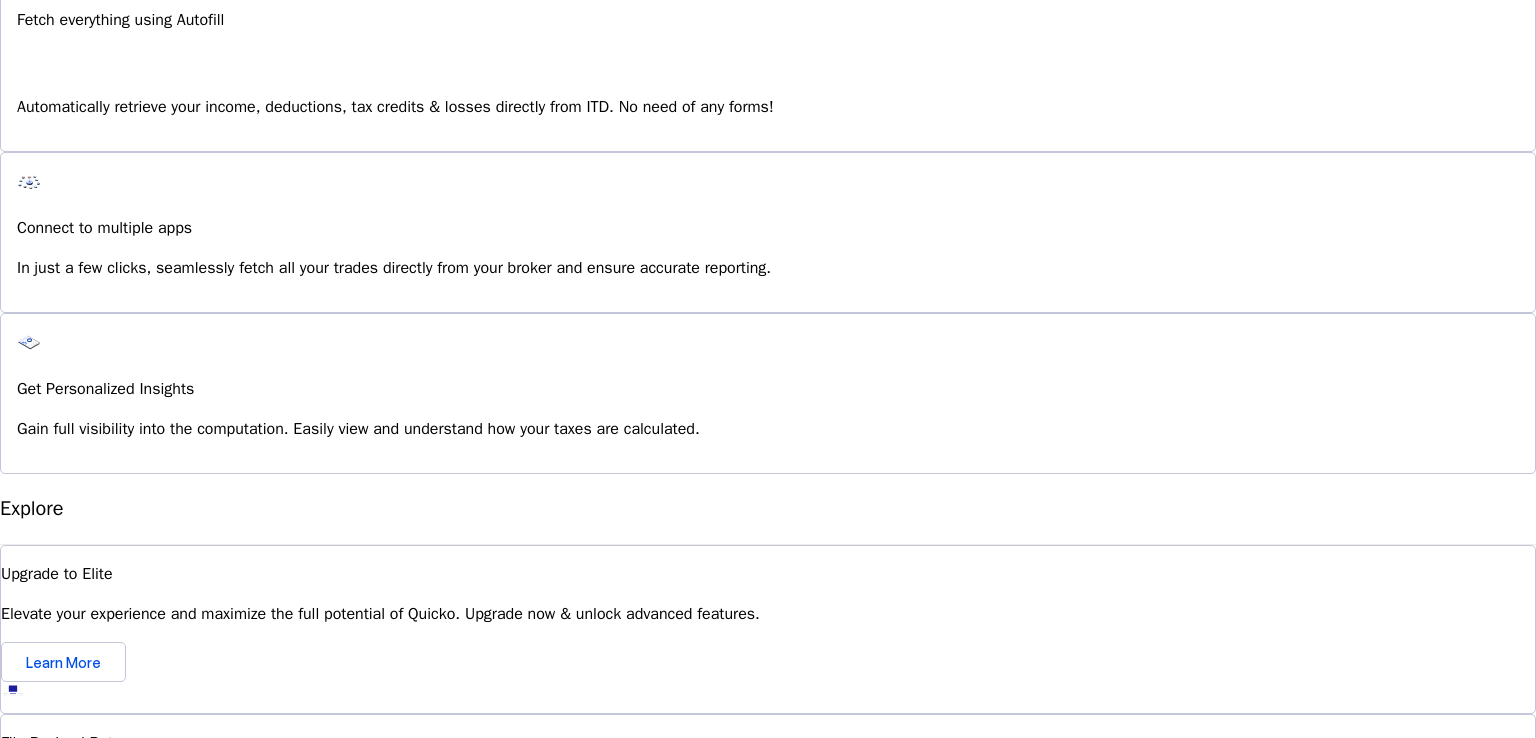 click at bounding box center [51, 993] 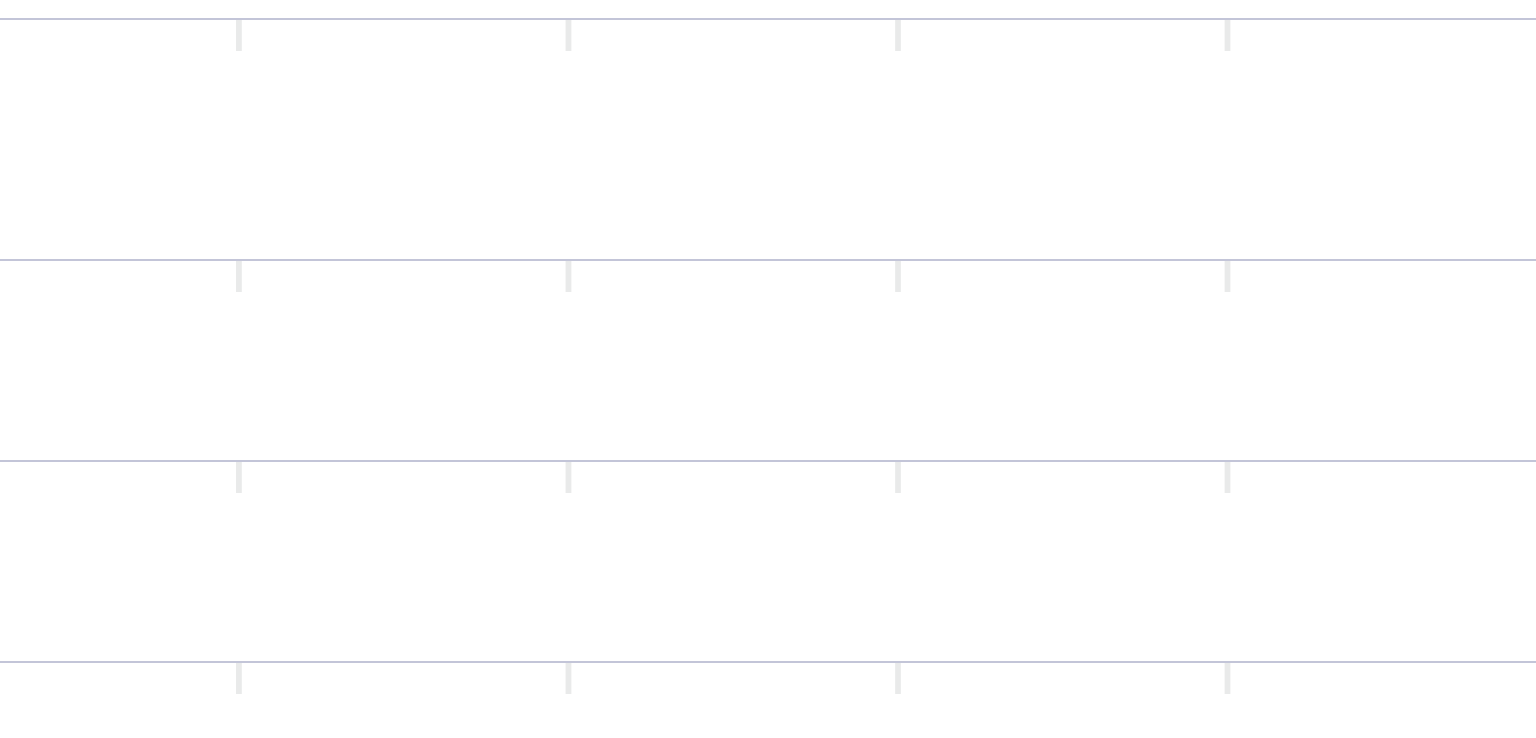 scroll, scrollTop: 0, scrollLeft: 0, axis: both 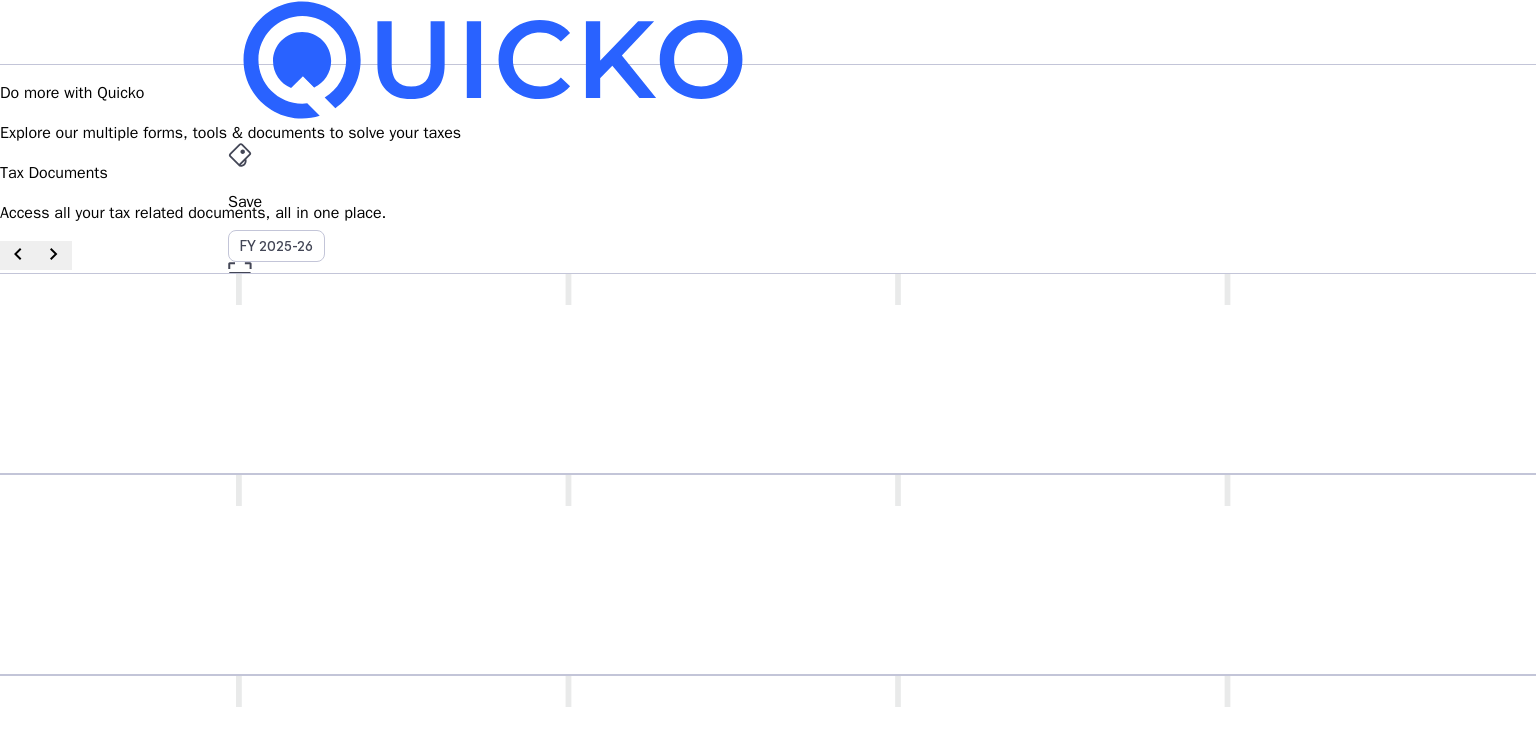 click at bounding box center (493, 60) 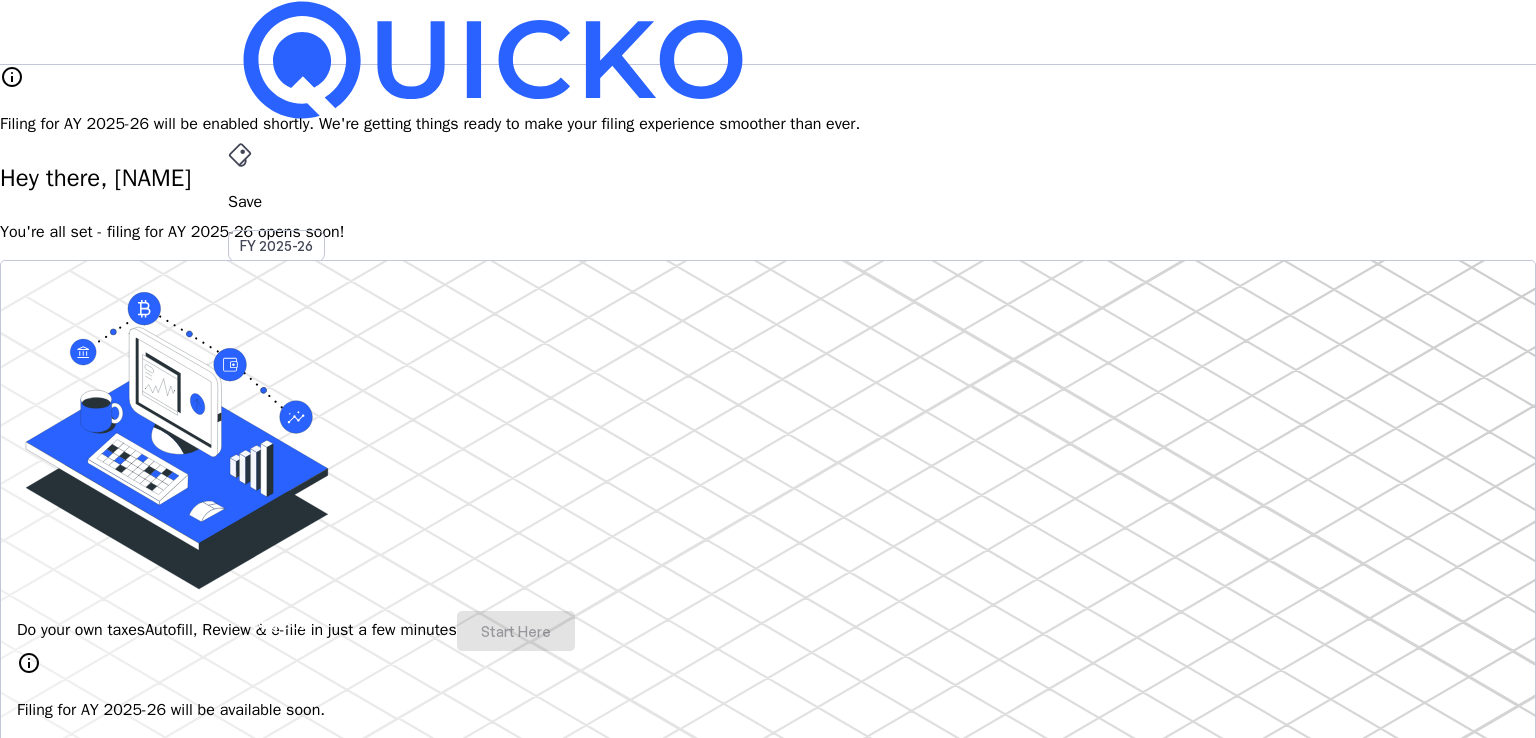 click on "More" at bounding box center [768, 496] 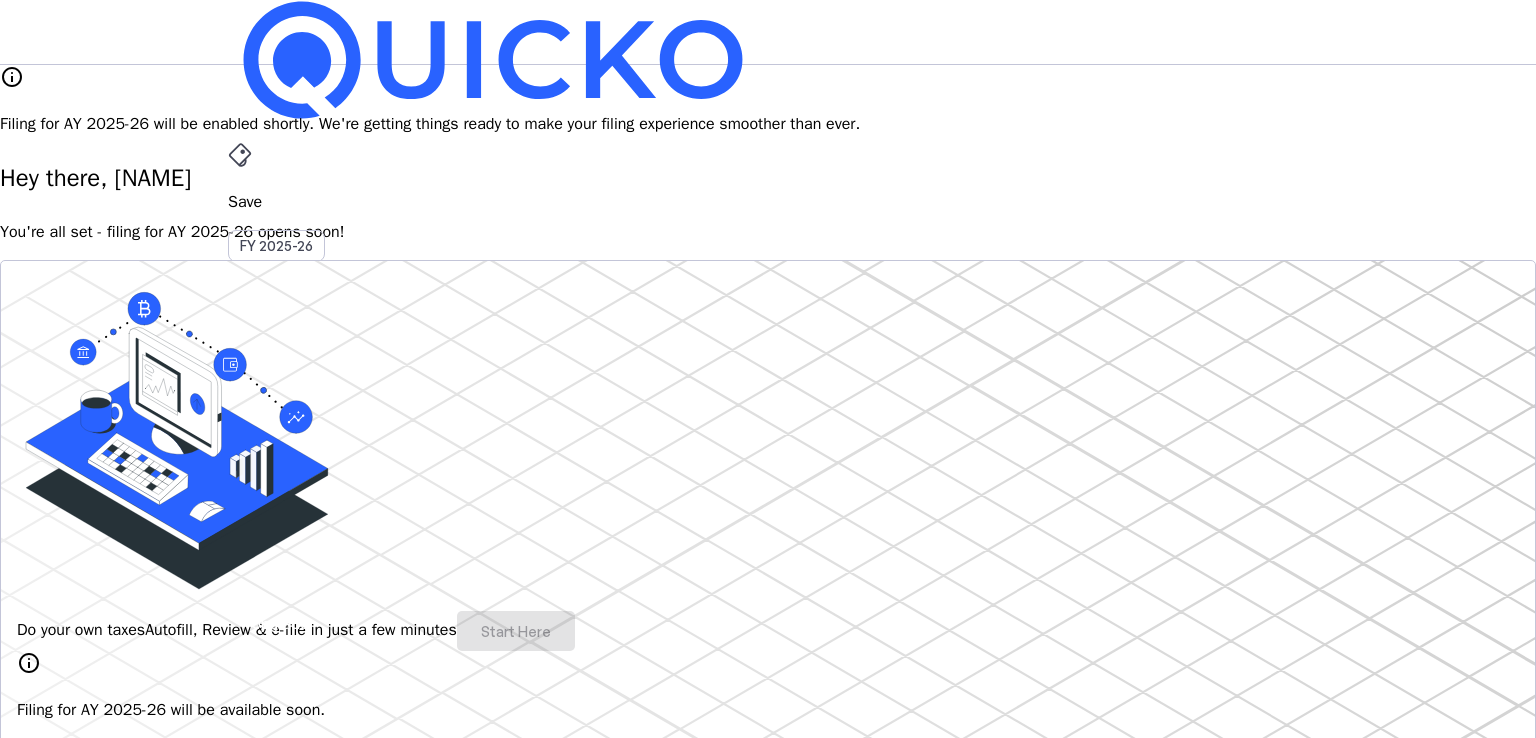 click on "AY 2025-26" at bounding box center (277, 452) 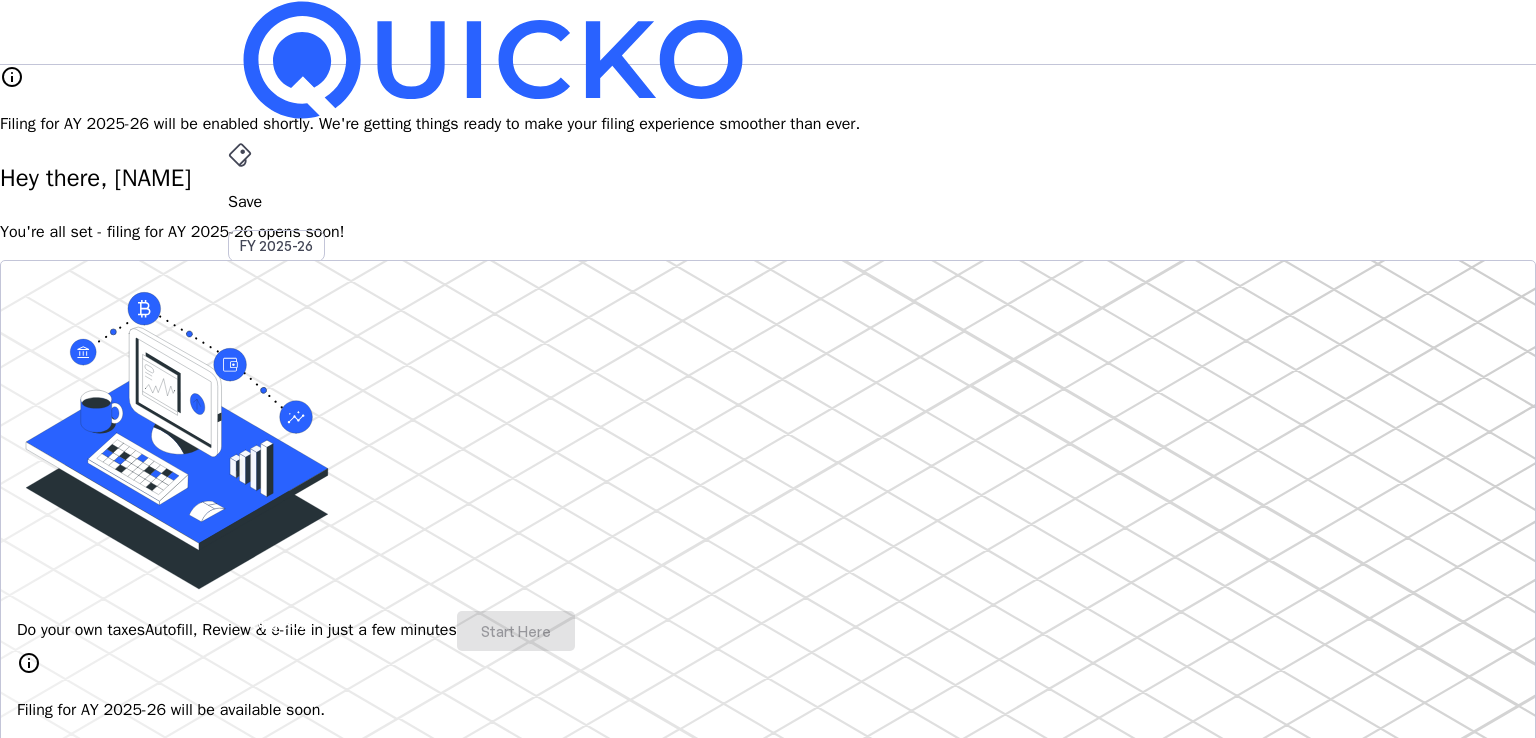 click on "Save" at bounding box center (768, 202) 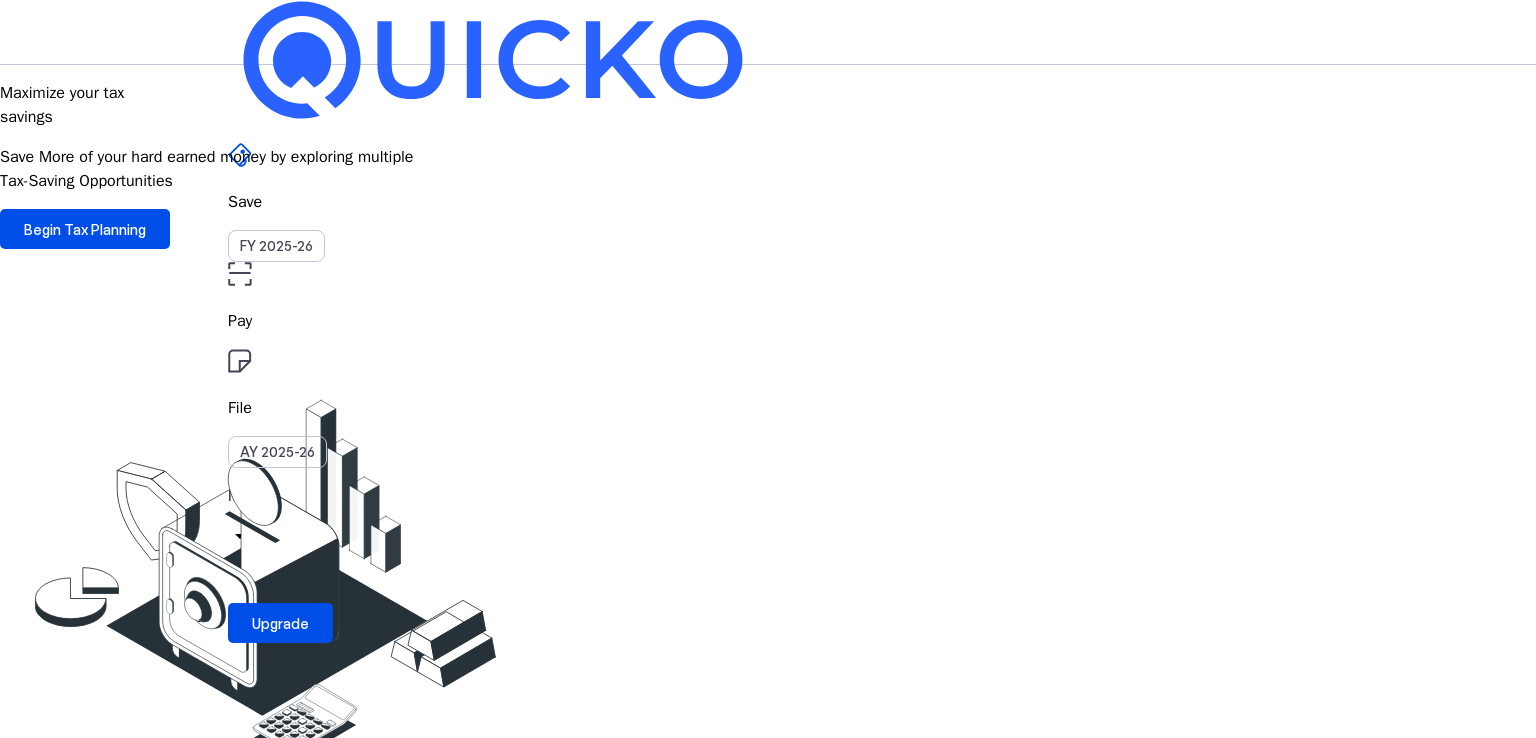 click on "Save" at bounding box center [768, 202] 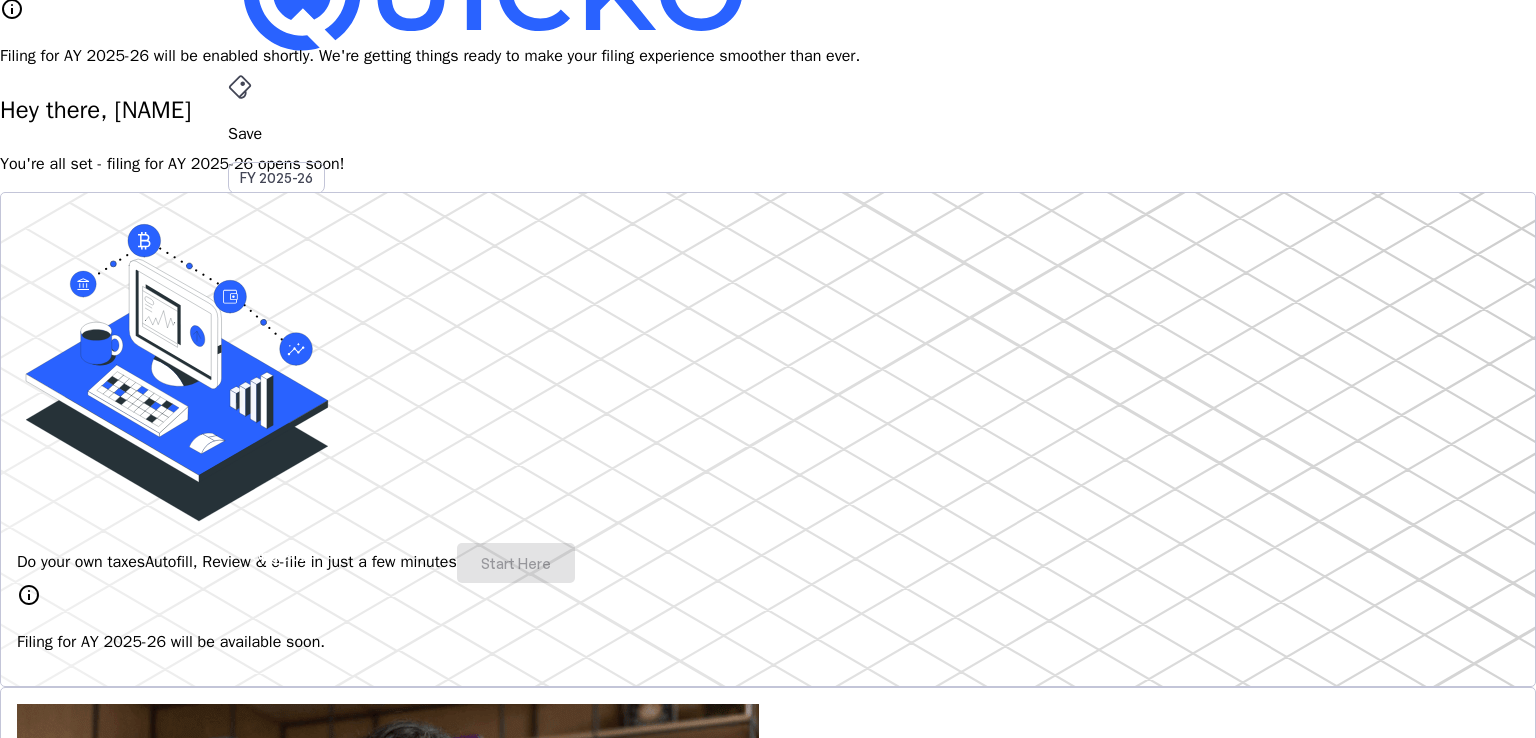 scroll, scrollTop: 100, scrollLeft: 0, axis: vertical 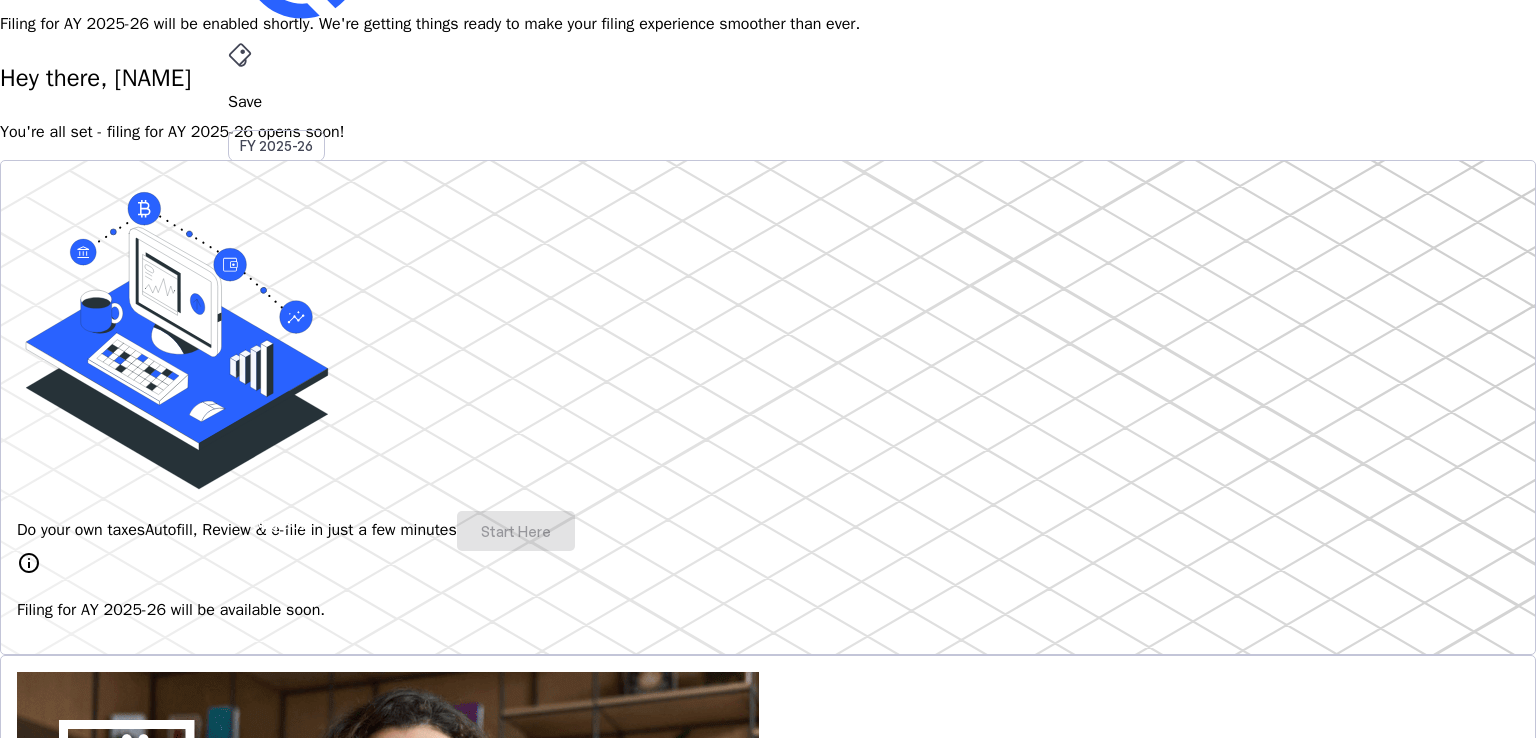 click on "info" at bounding box center [29, 563] 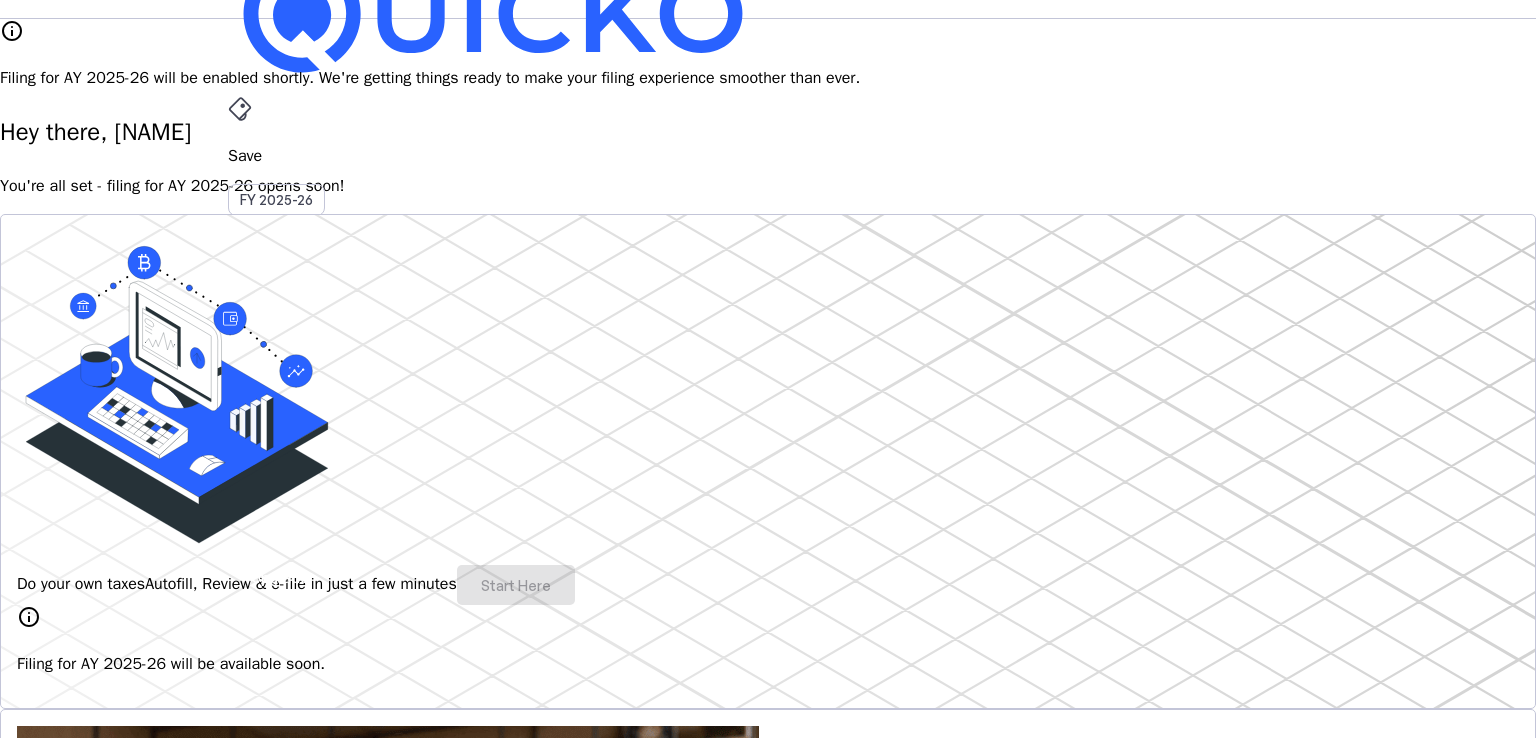 scroll, scrollTop: 0, scrollLeft: 0, axis: both 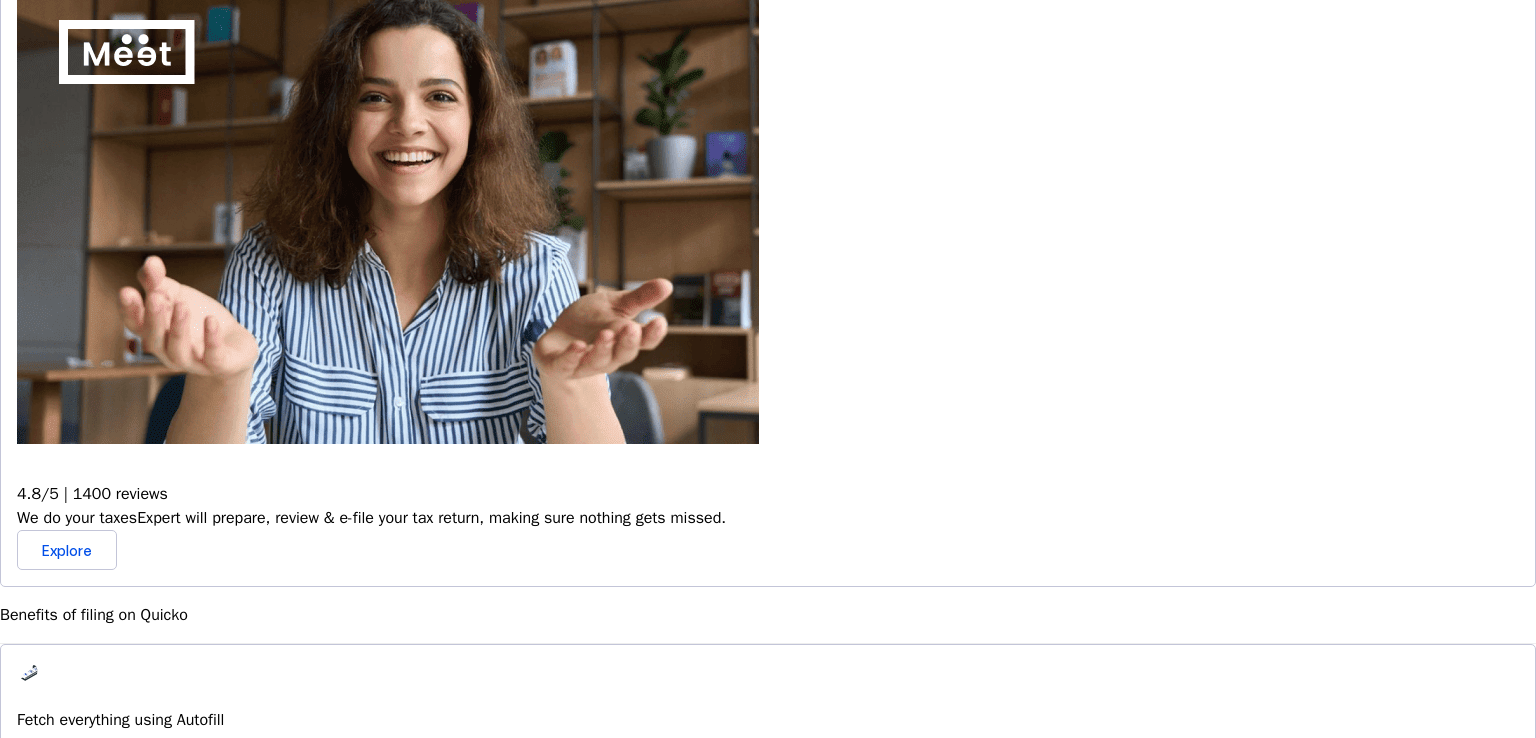 click on "Fetch everything using Autofill" at bounding box center [768, 720] 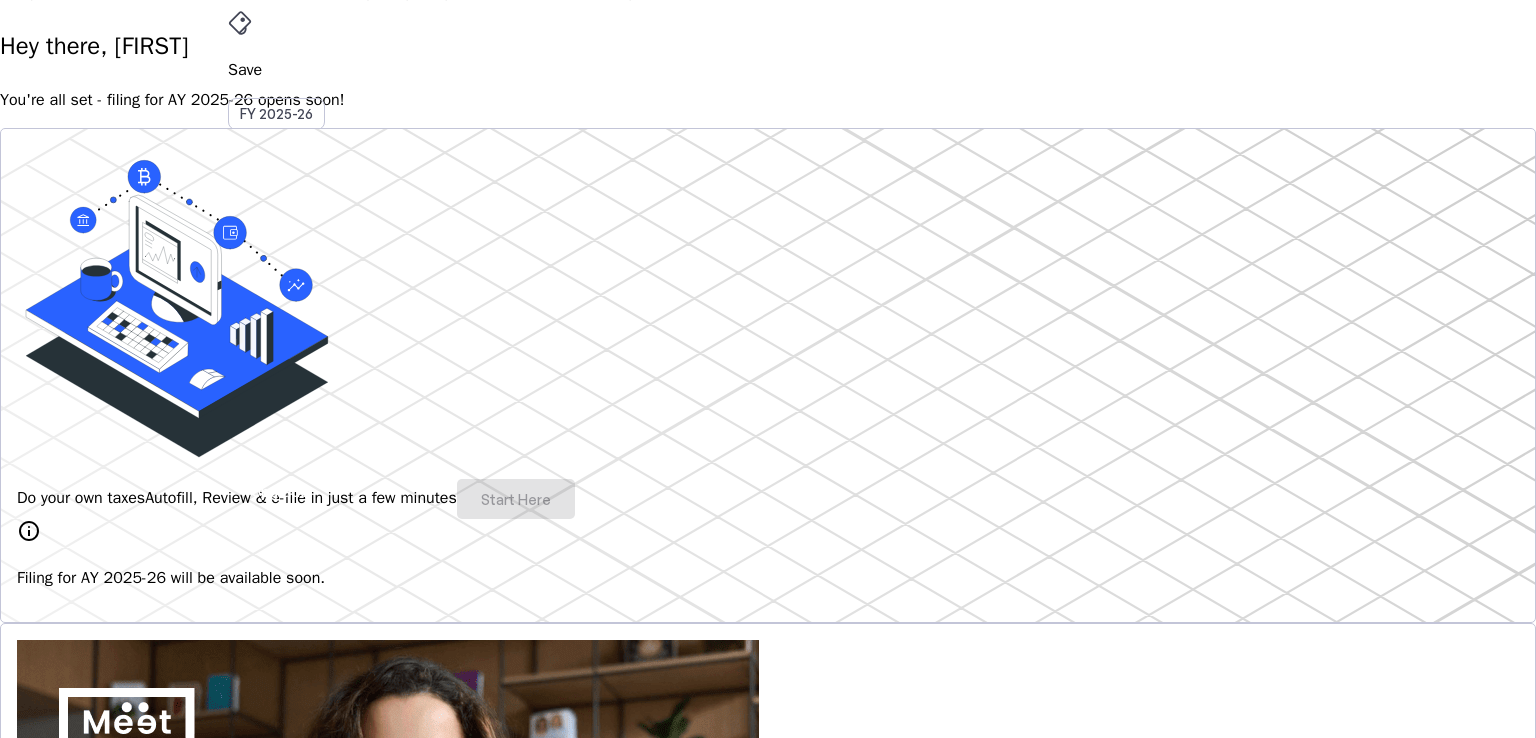 scroll, scrollTop: 0, scrollLeft: 0, axis: both 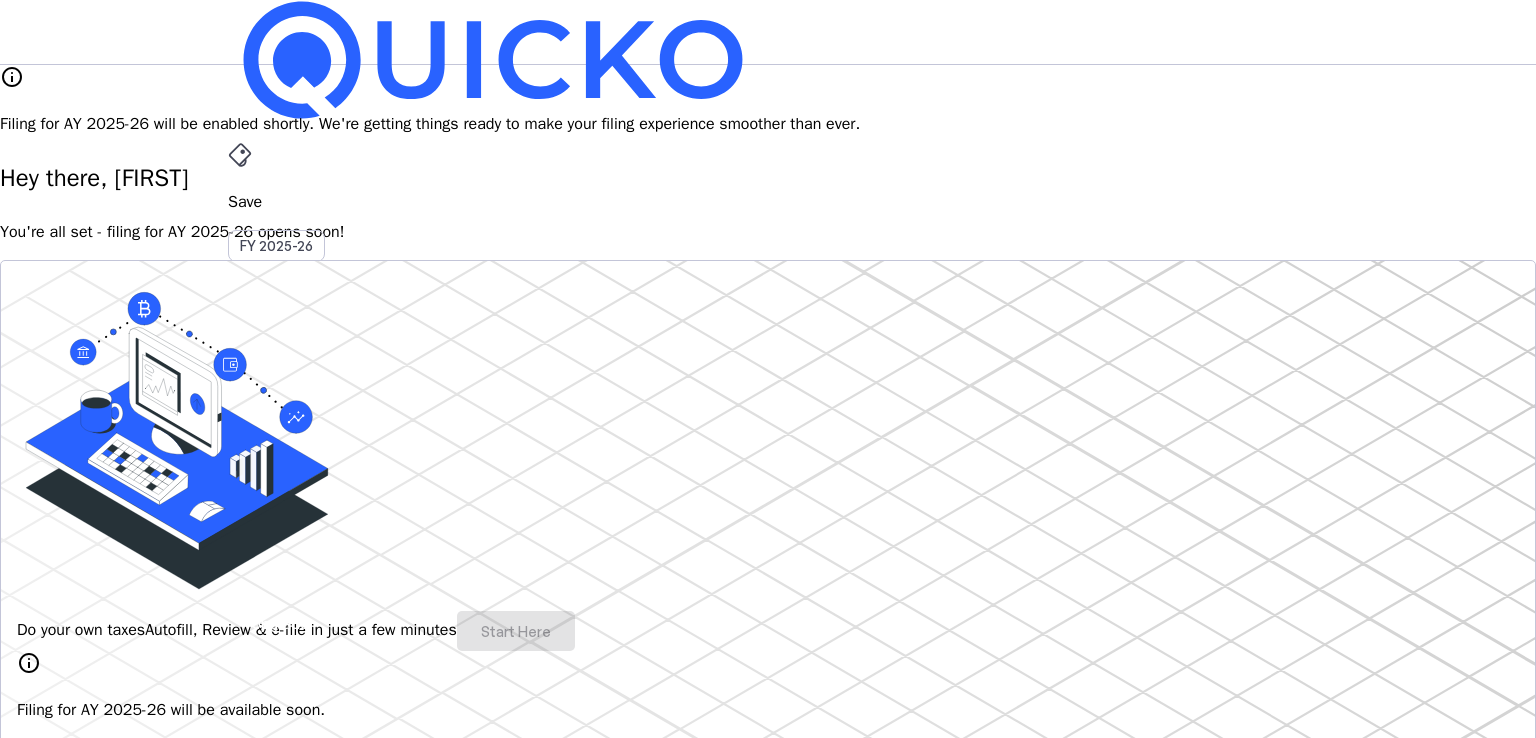 click at bounding box center (242, 151) 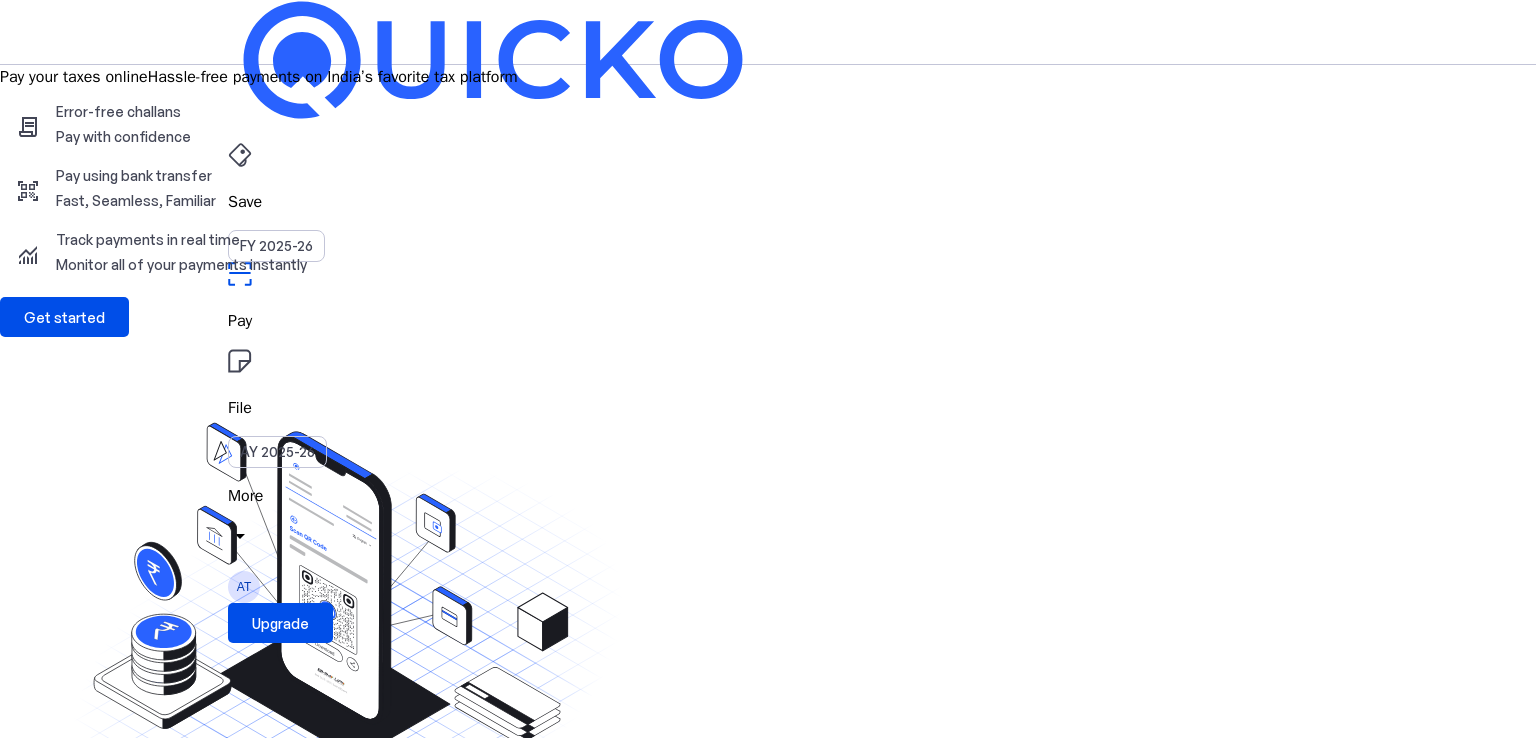 click on "File AY 2025-26" at bounding box center [768, 202] 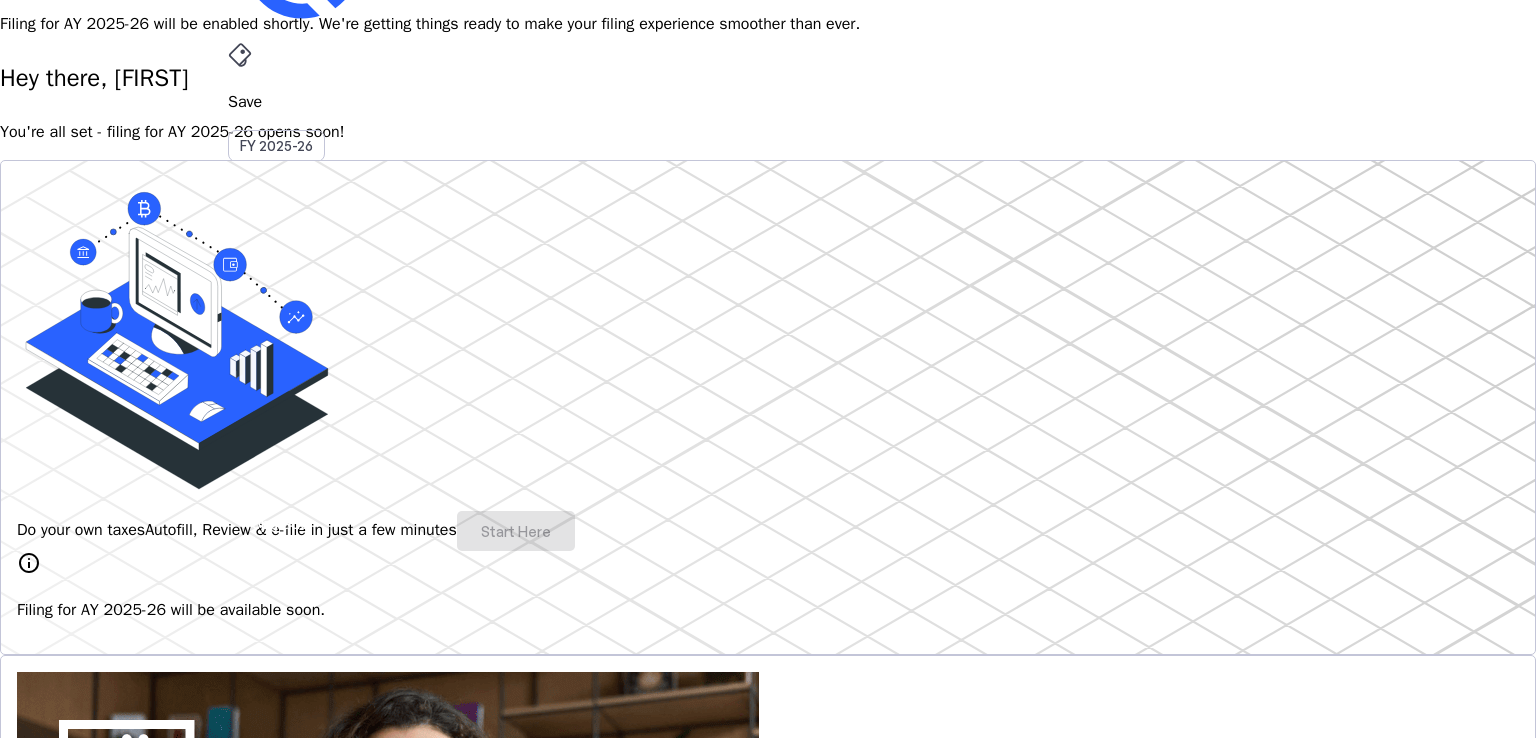scroll, scrollTop: 0, scrollLeft: 0, axis: both 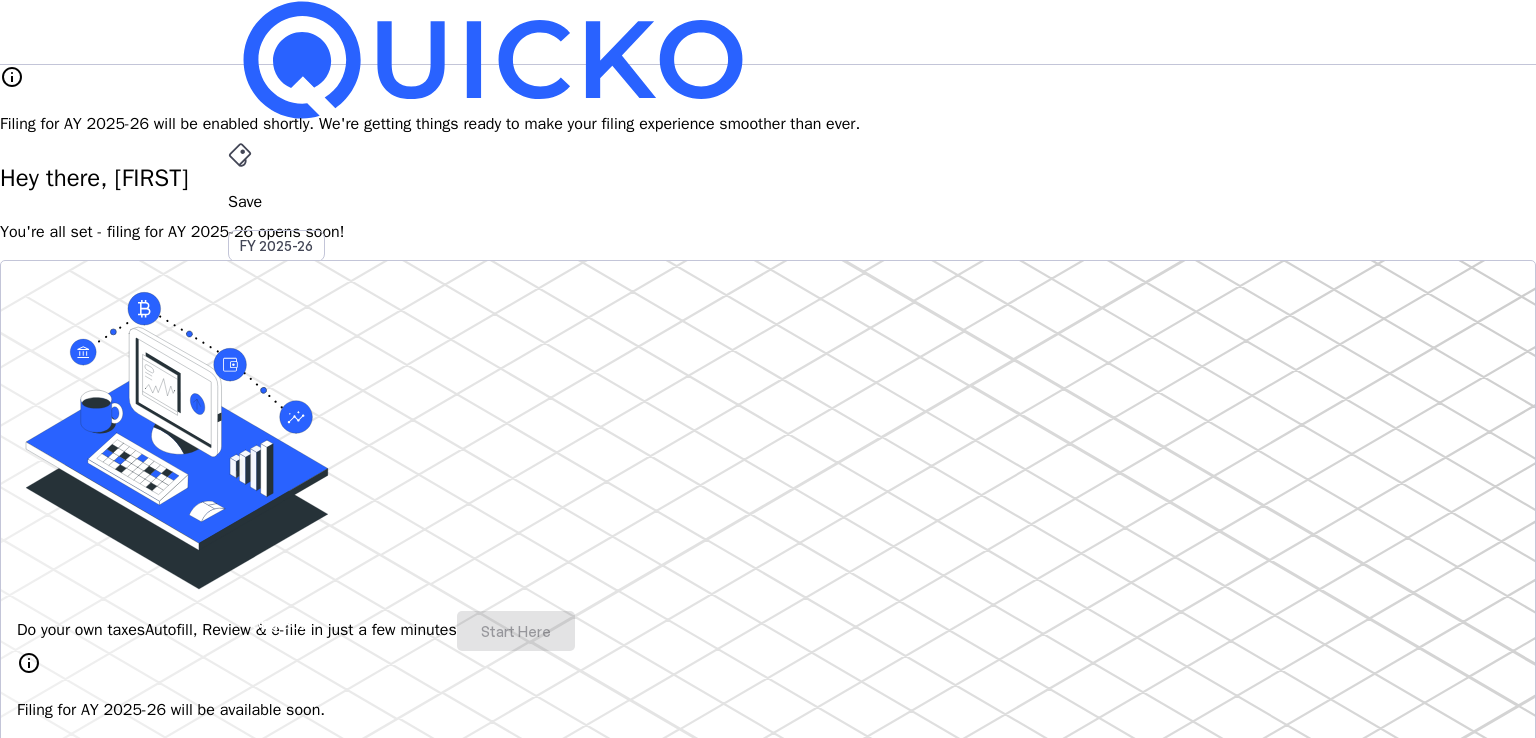 click on "More" at bounding box center [768, 496] 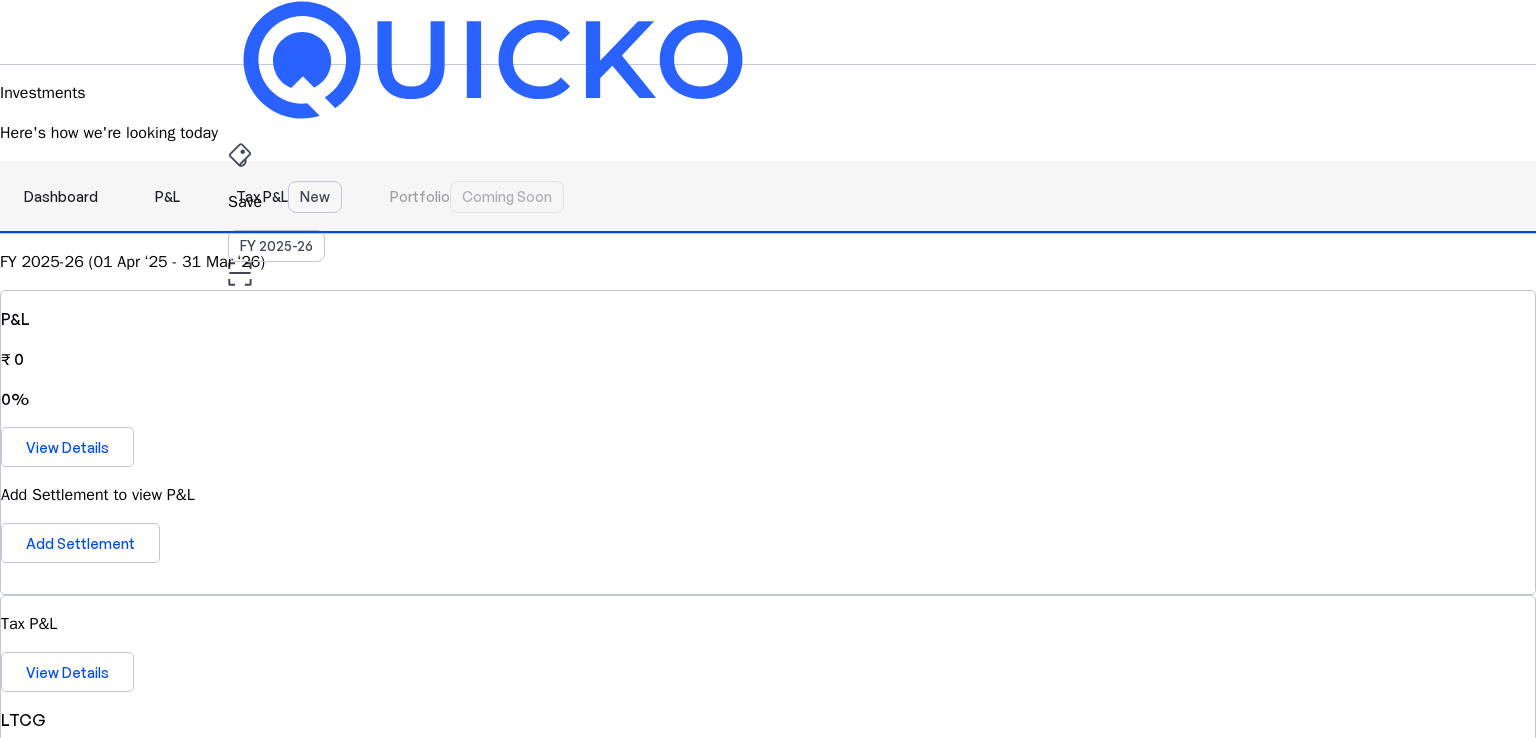 click on "Tax P&L  New" at bounding box center (289, 197) 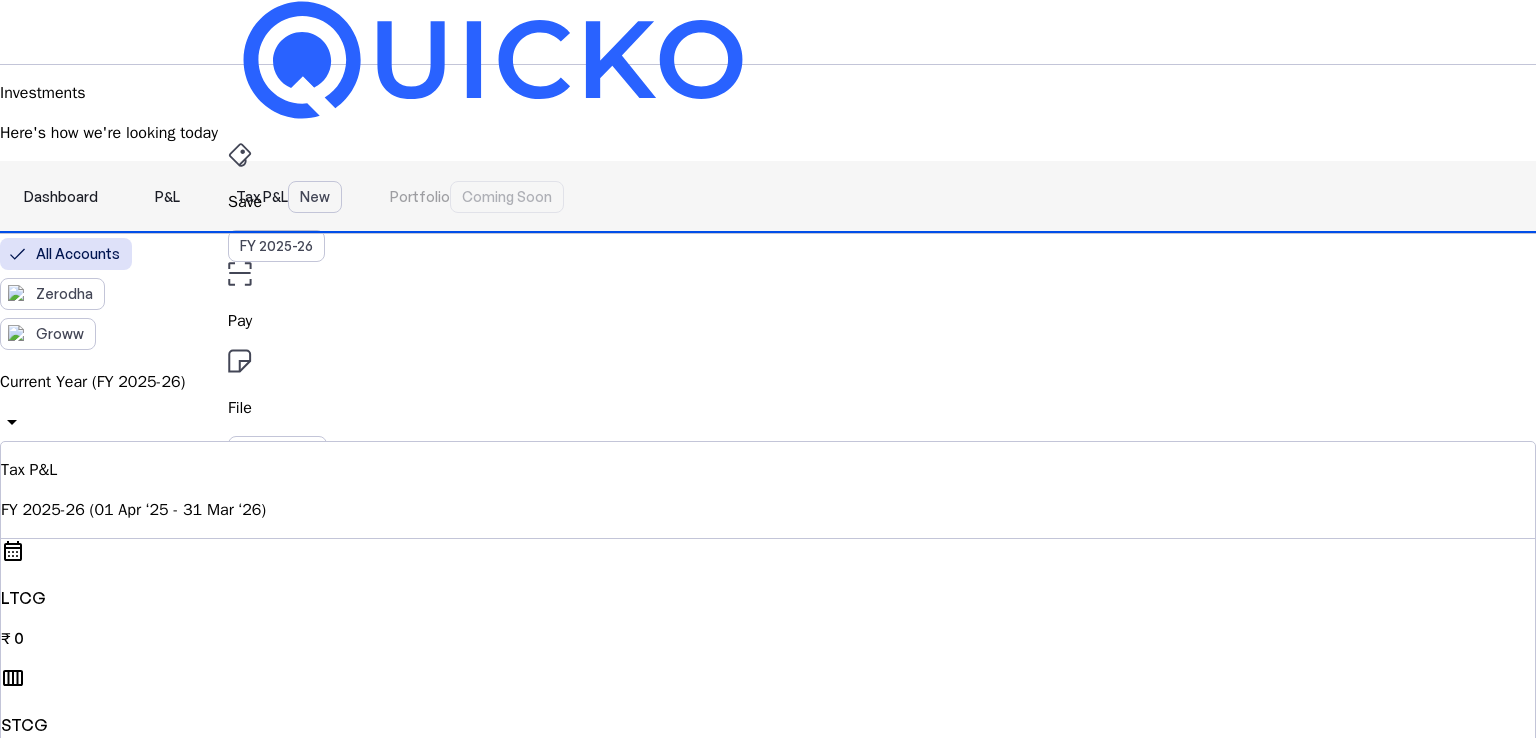 click on "P&L" at bounding box center [167, 197] 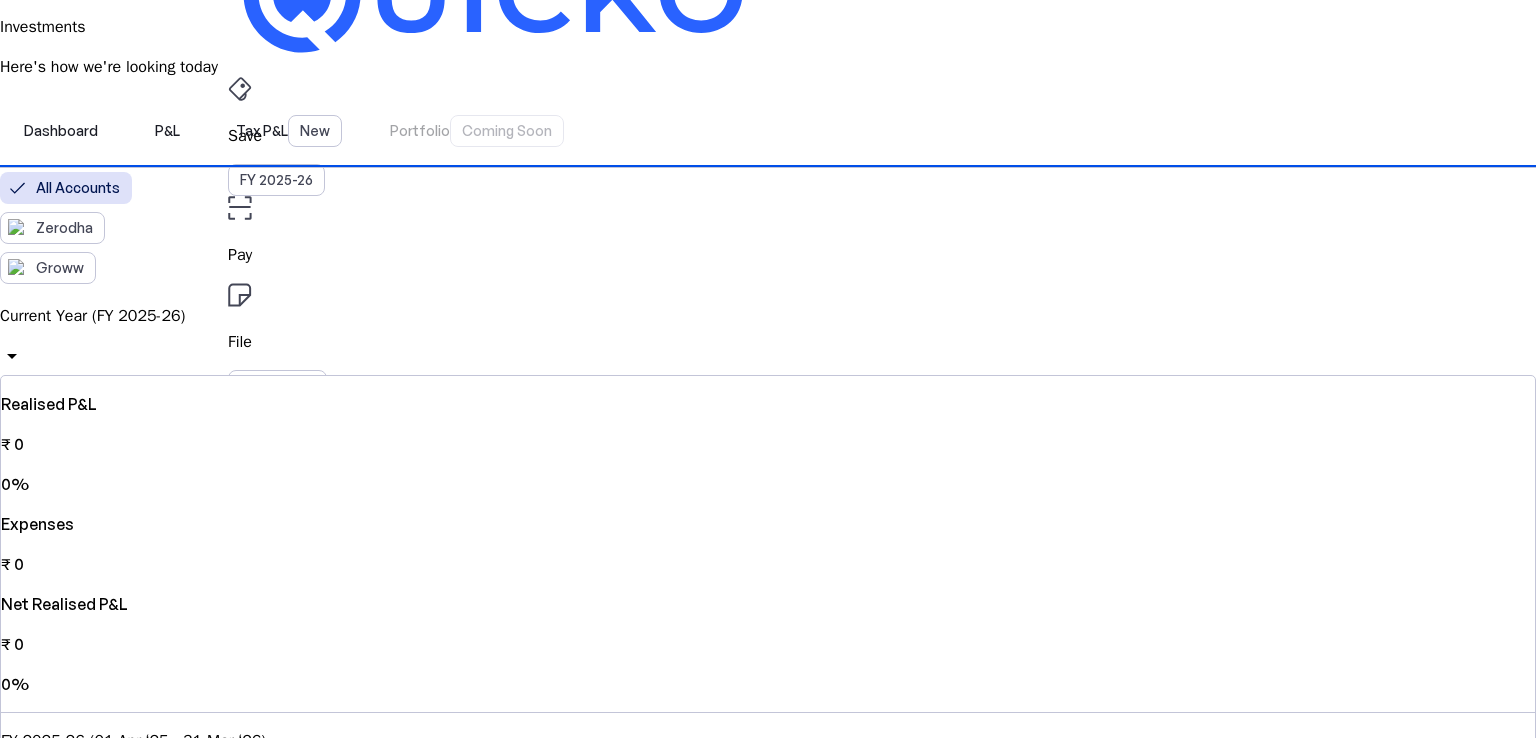 scroll, scrollTop: 100, scrollLeft: 0, axis: vertical 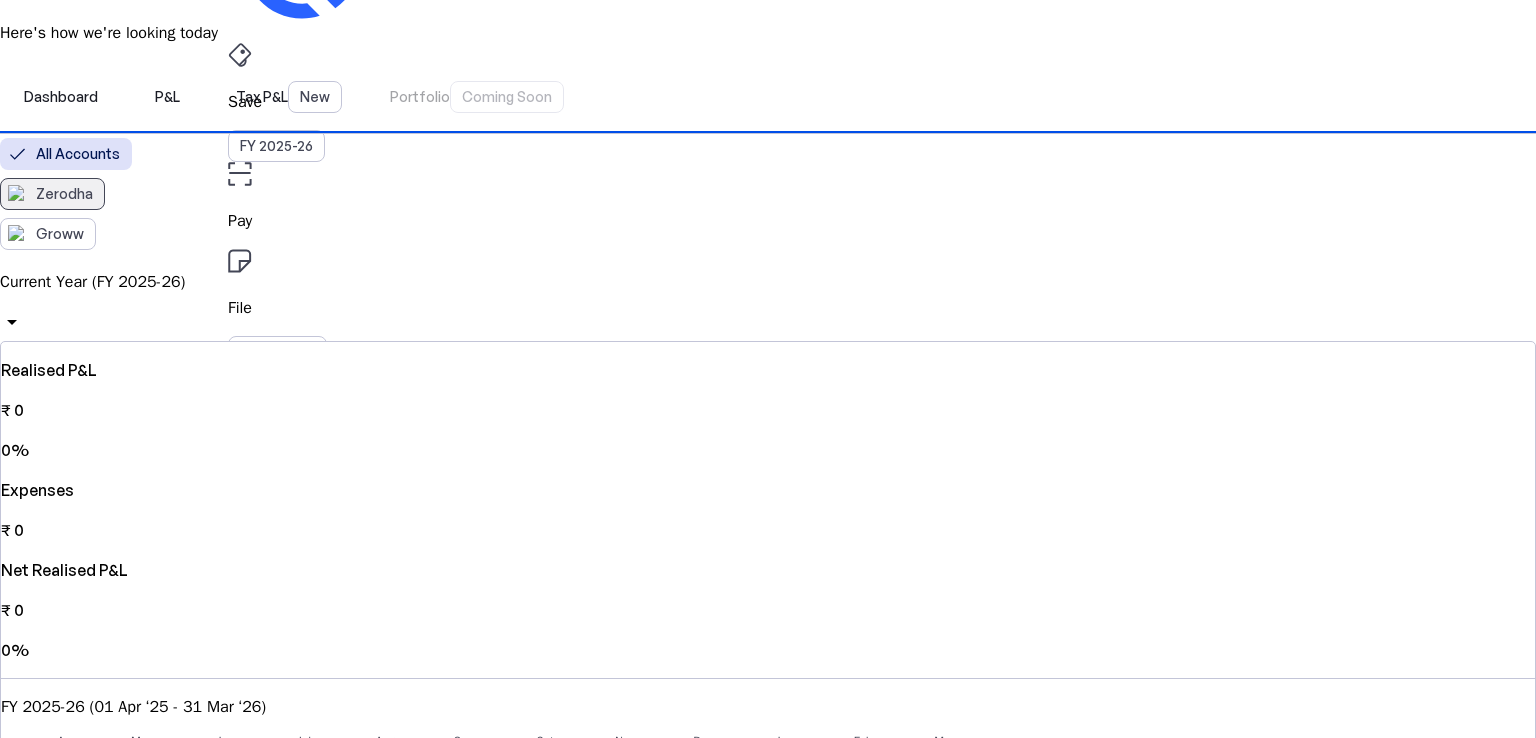 click on "Zerodha" at bounding box center (64, 194) 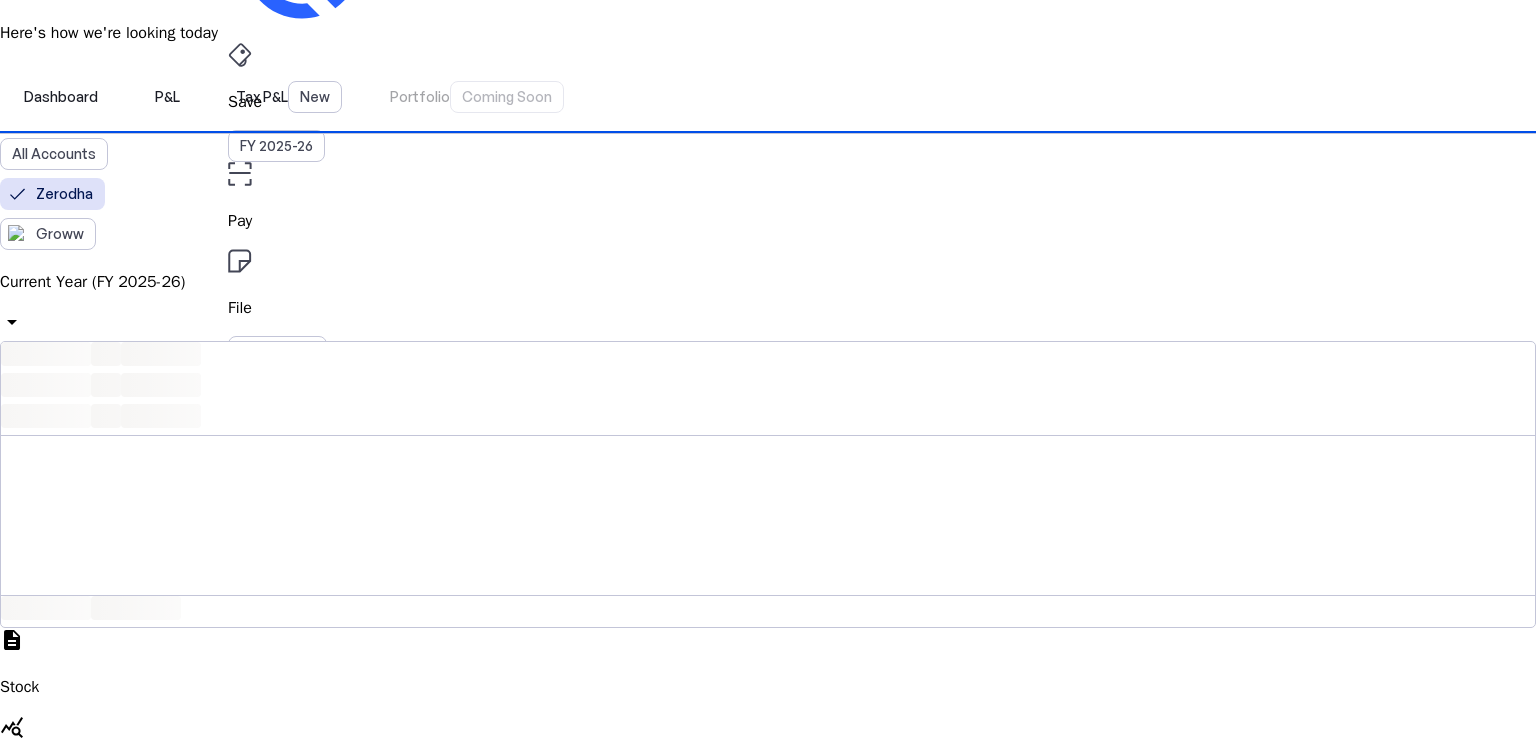 scroll, scrollTop: 0, scrollLeft: 0, axis: both 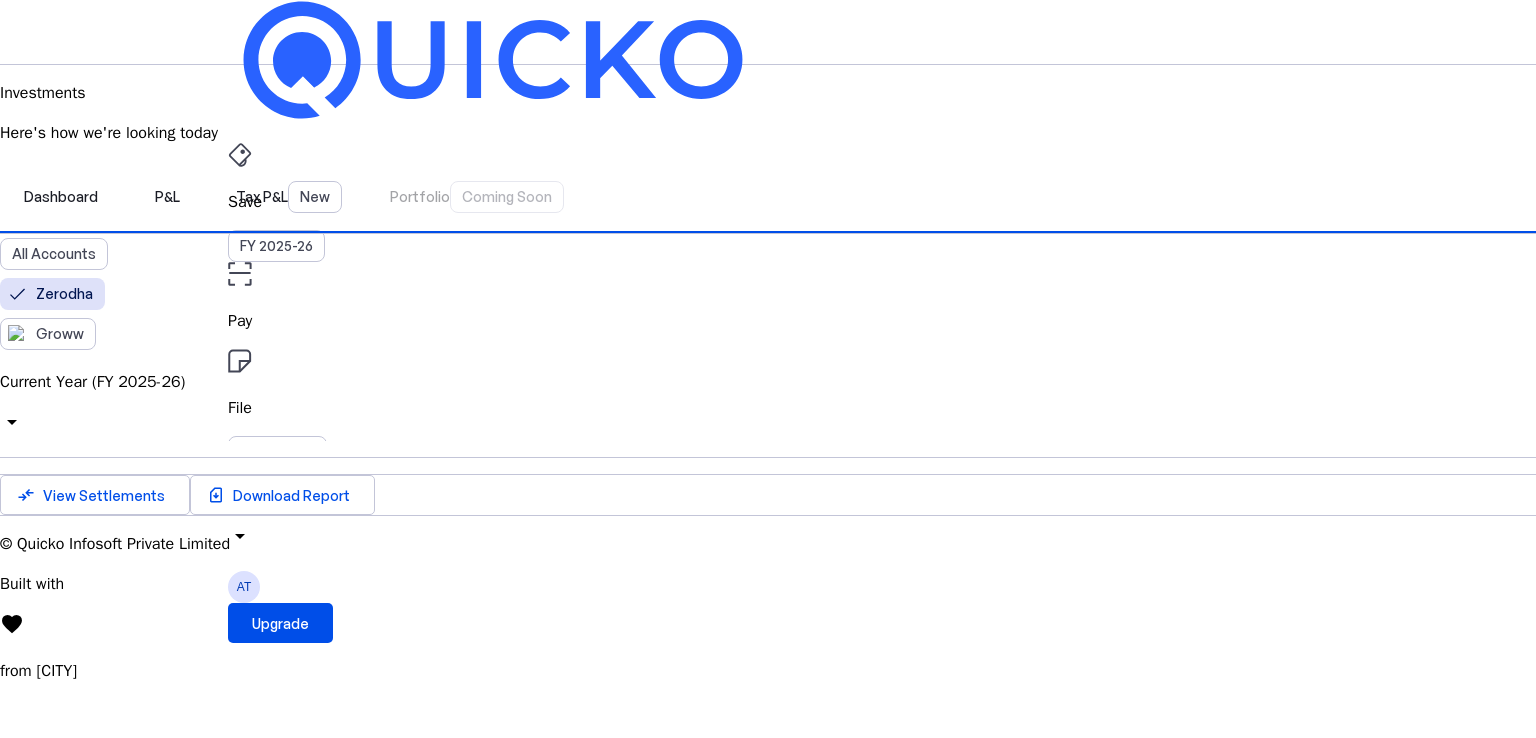 click on "arrow_drop_down" at bounding box center [12, 422] 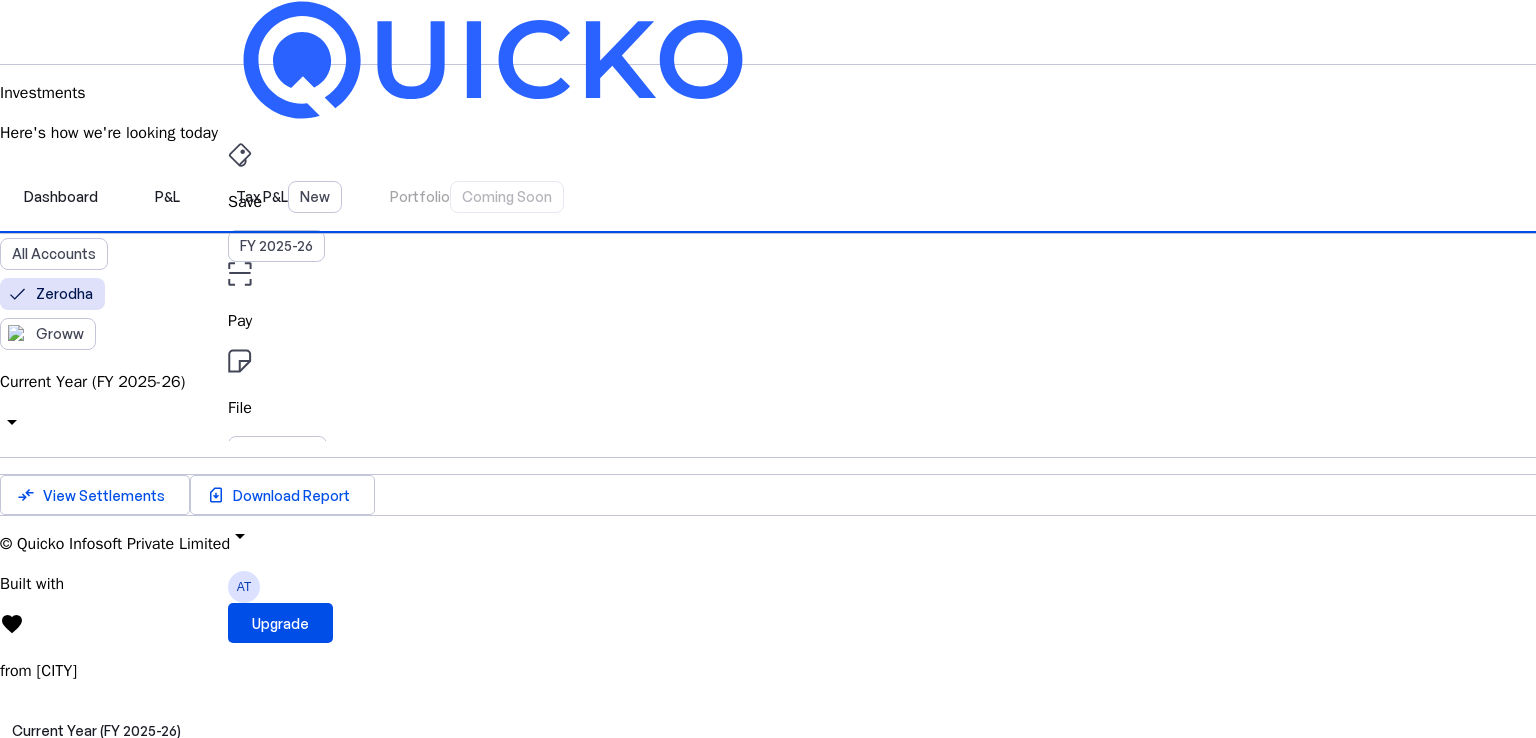 click at bounding box center [768, 699] 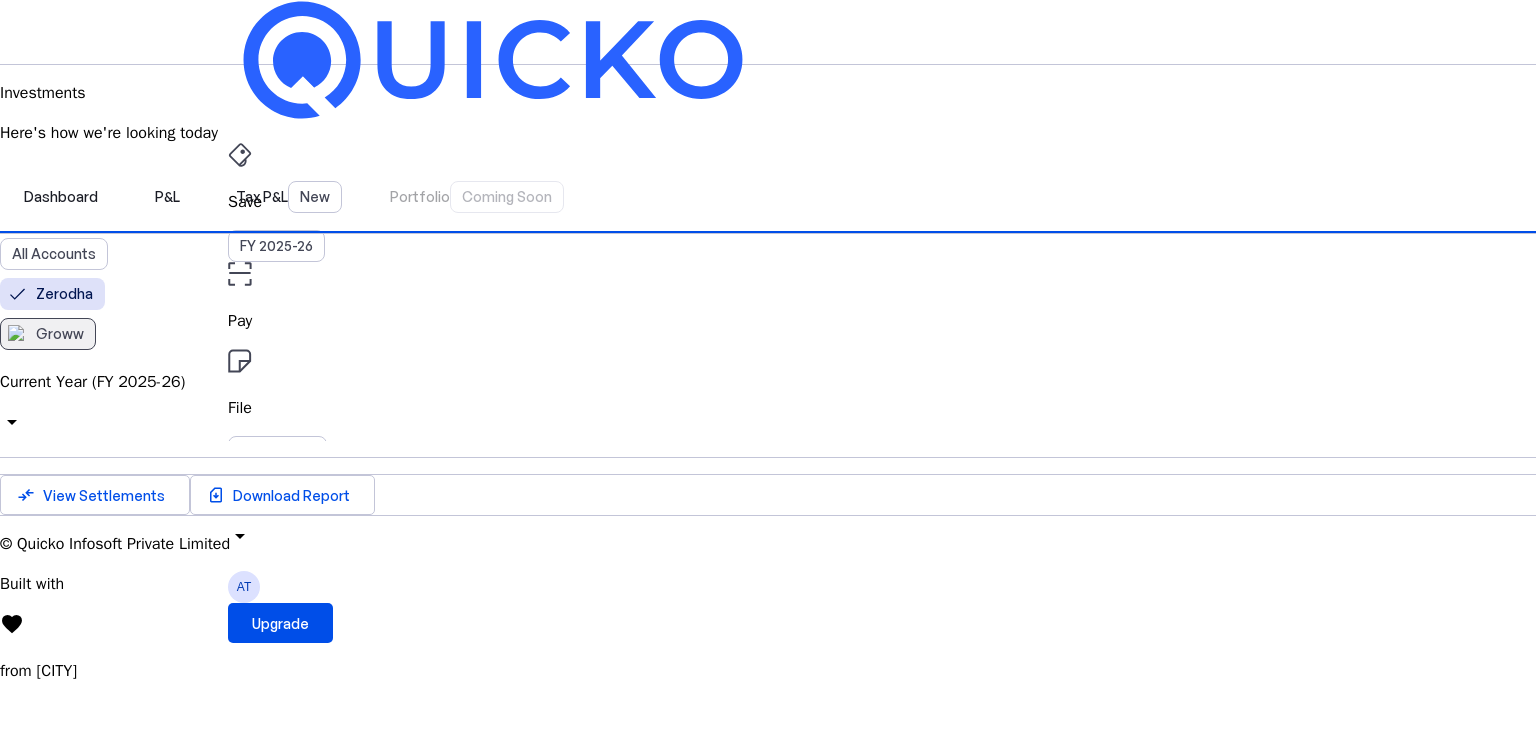 click on "Groww" at bounding box center (60, 334) 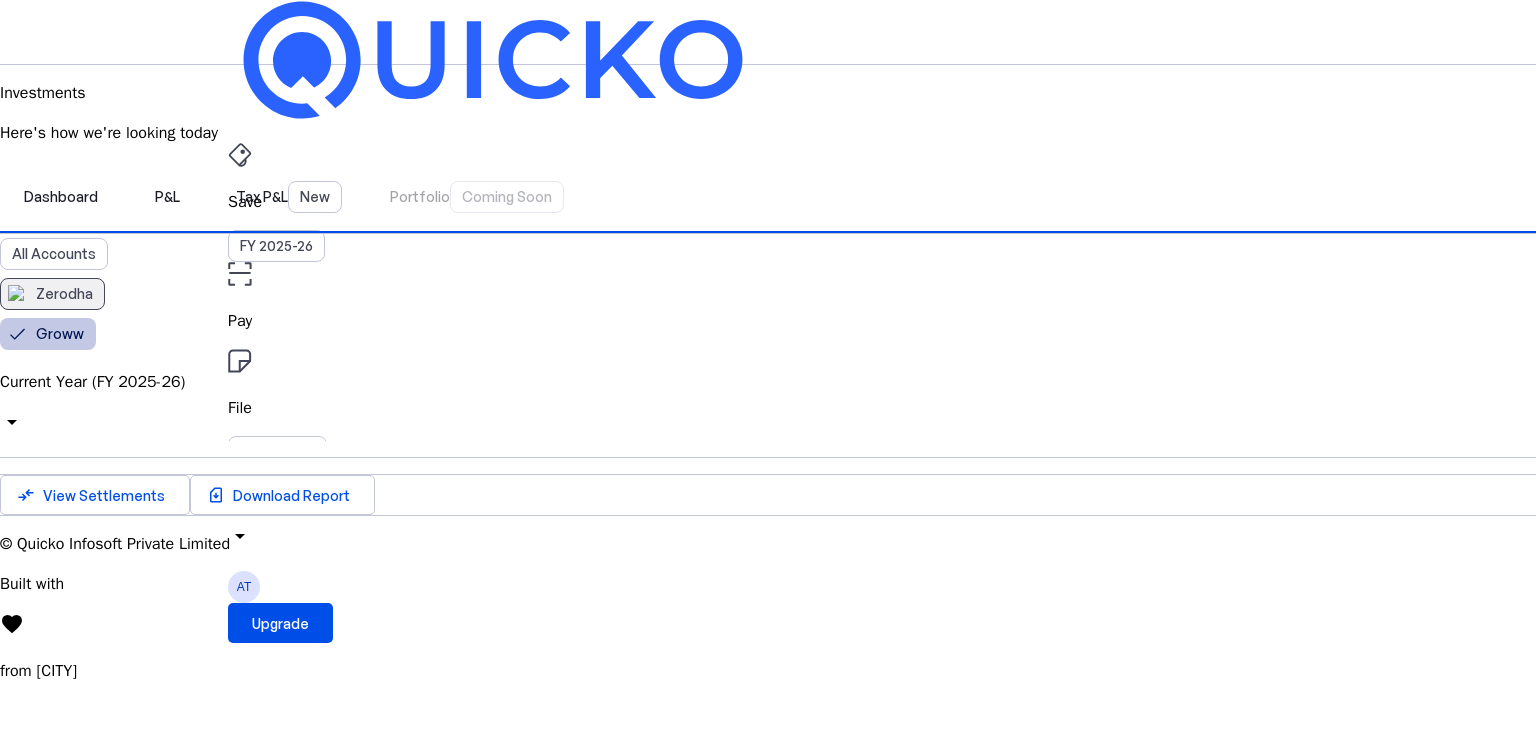 click on "Zerodha" at bounding box center [64, 294] 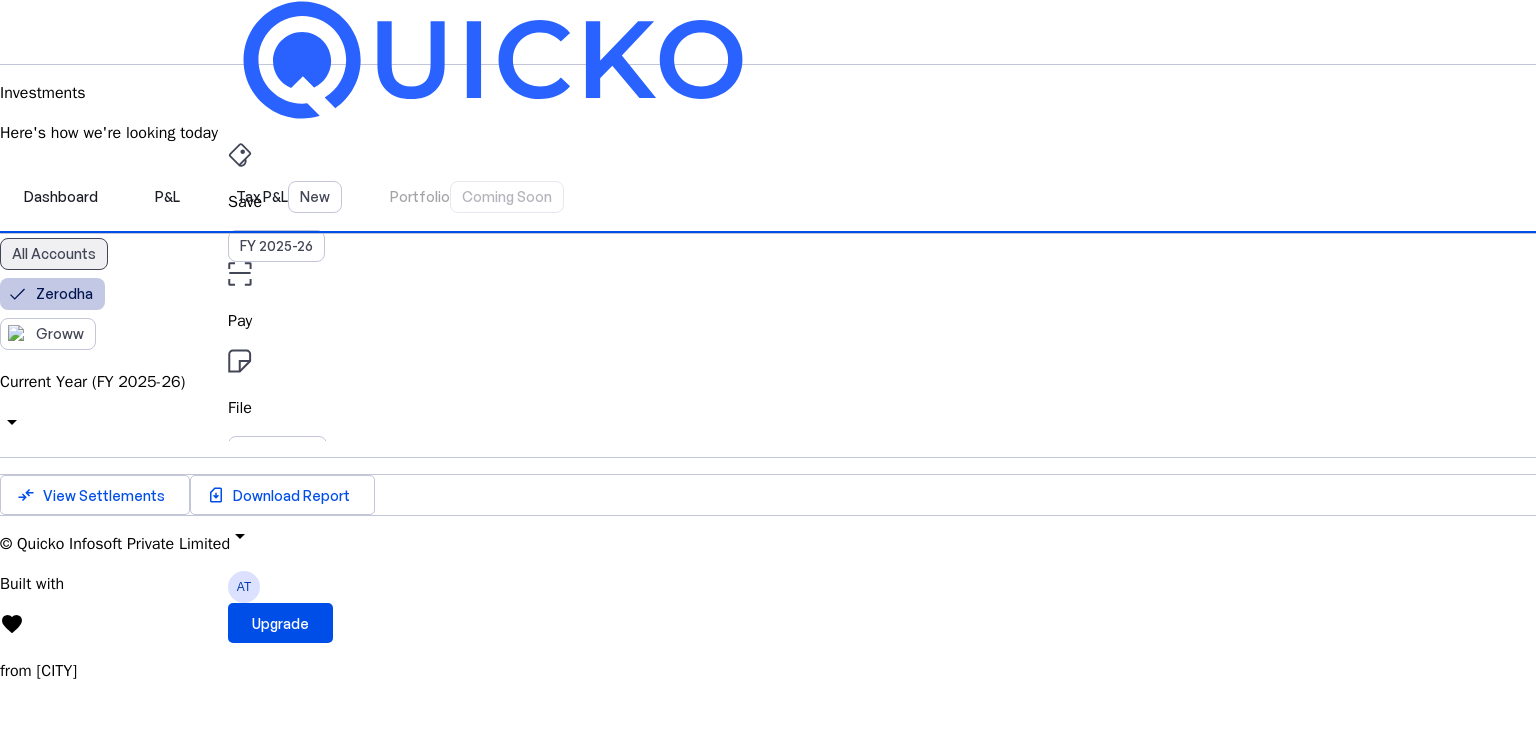 click on "All Accounts" at bounding box center [54, 254] 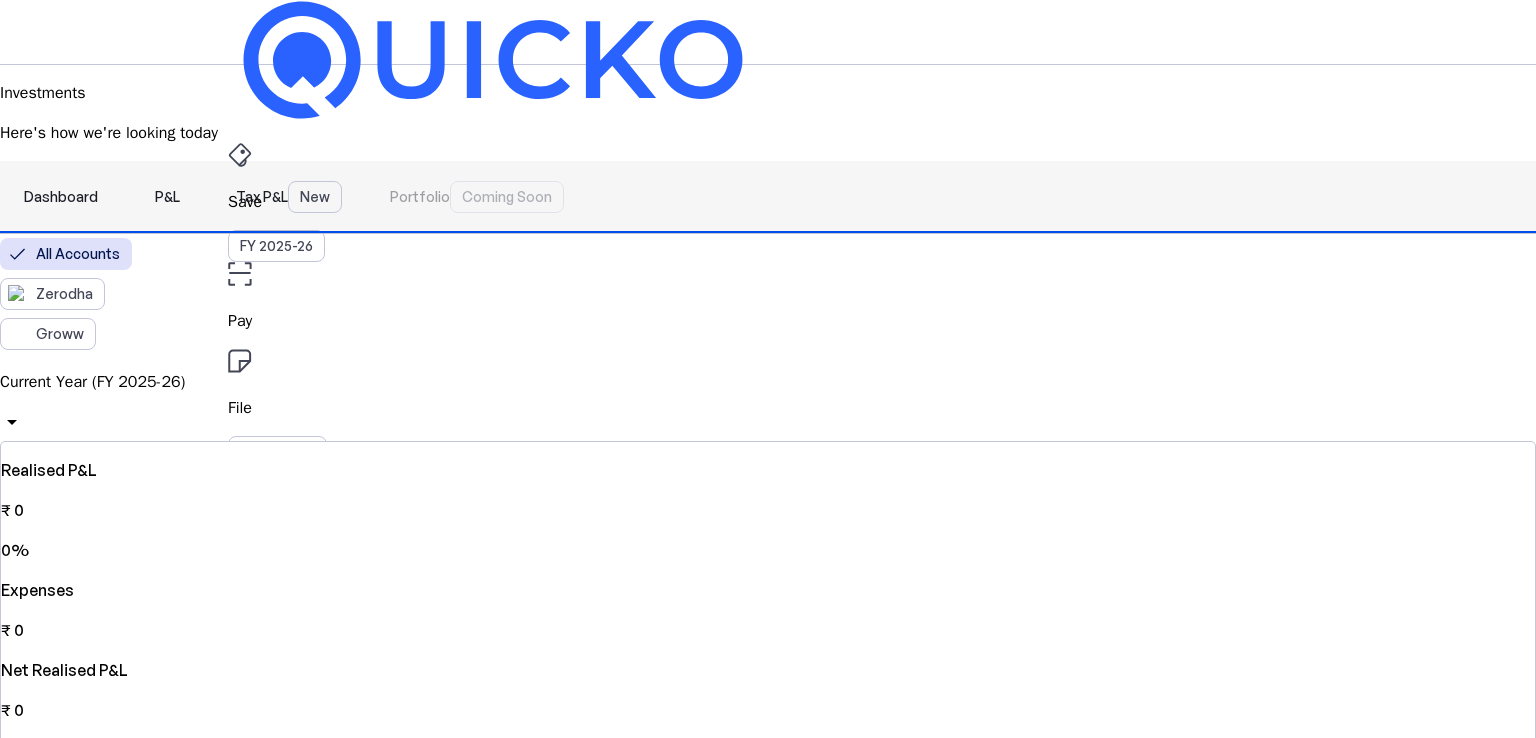 click on "Dashboard" at bounding box center [61, 197] 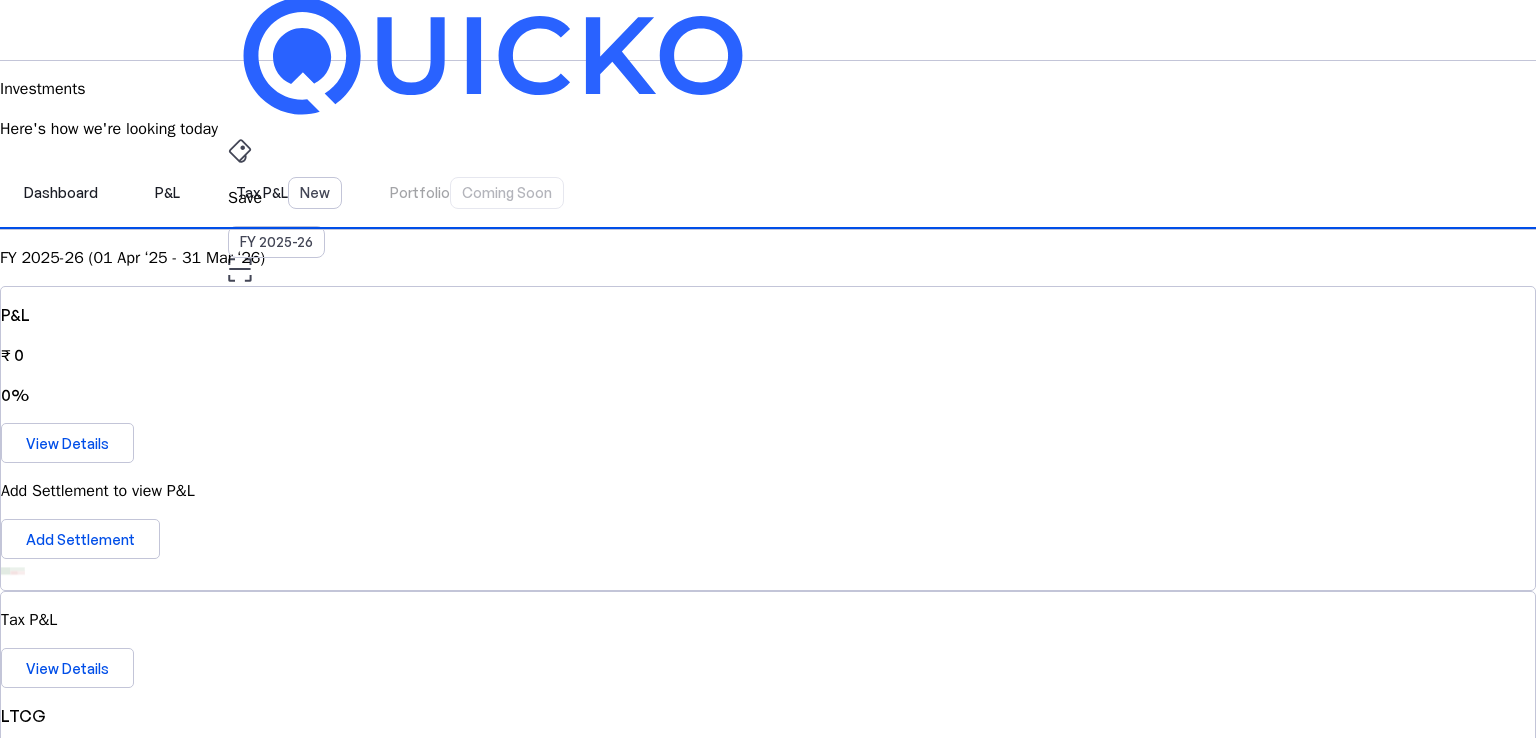scroll, scrollTop: 0, scrollLeft: 0, axis: both 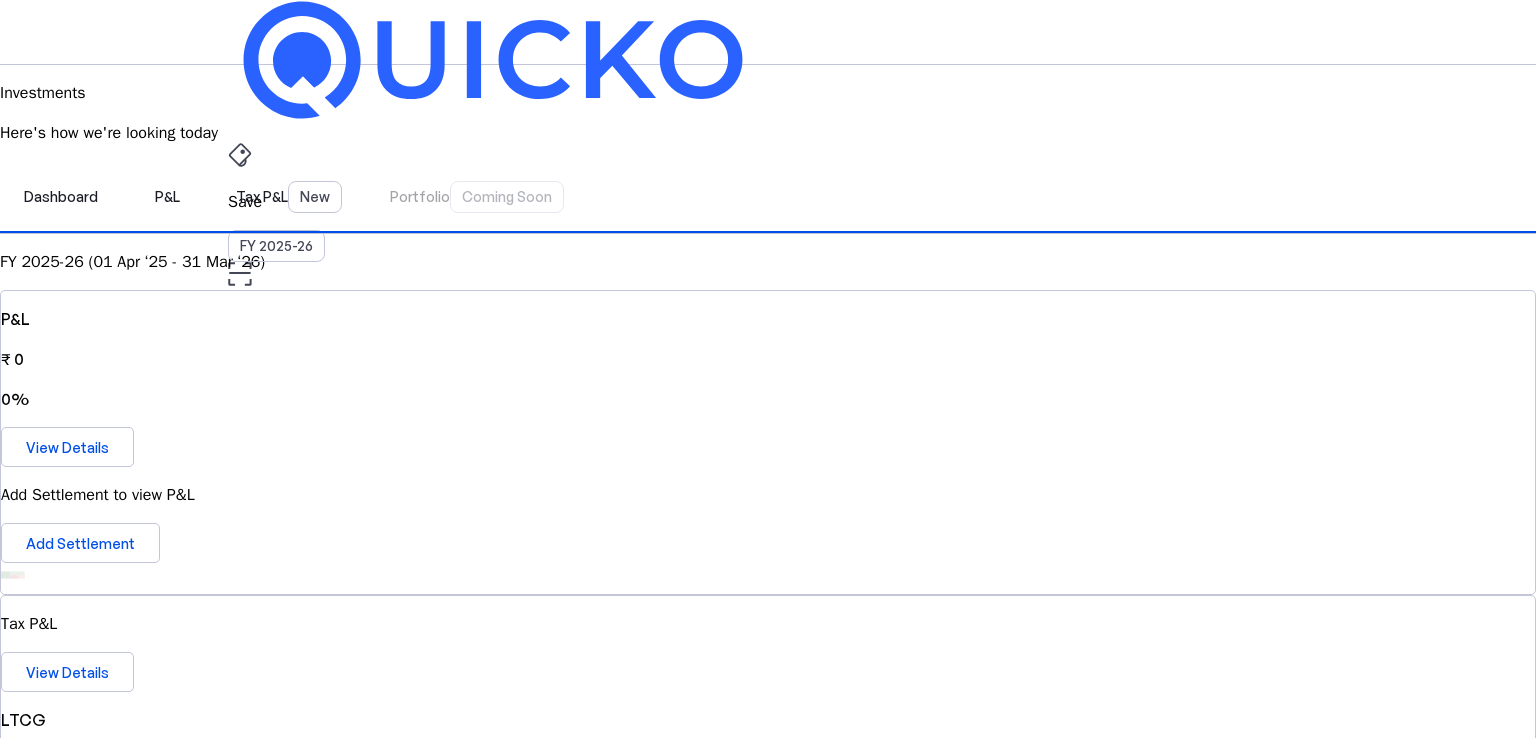 click at bounding box center (493, 60) 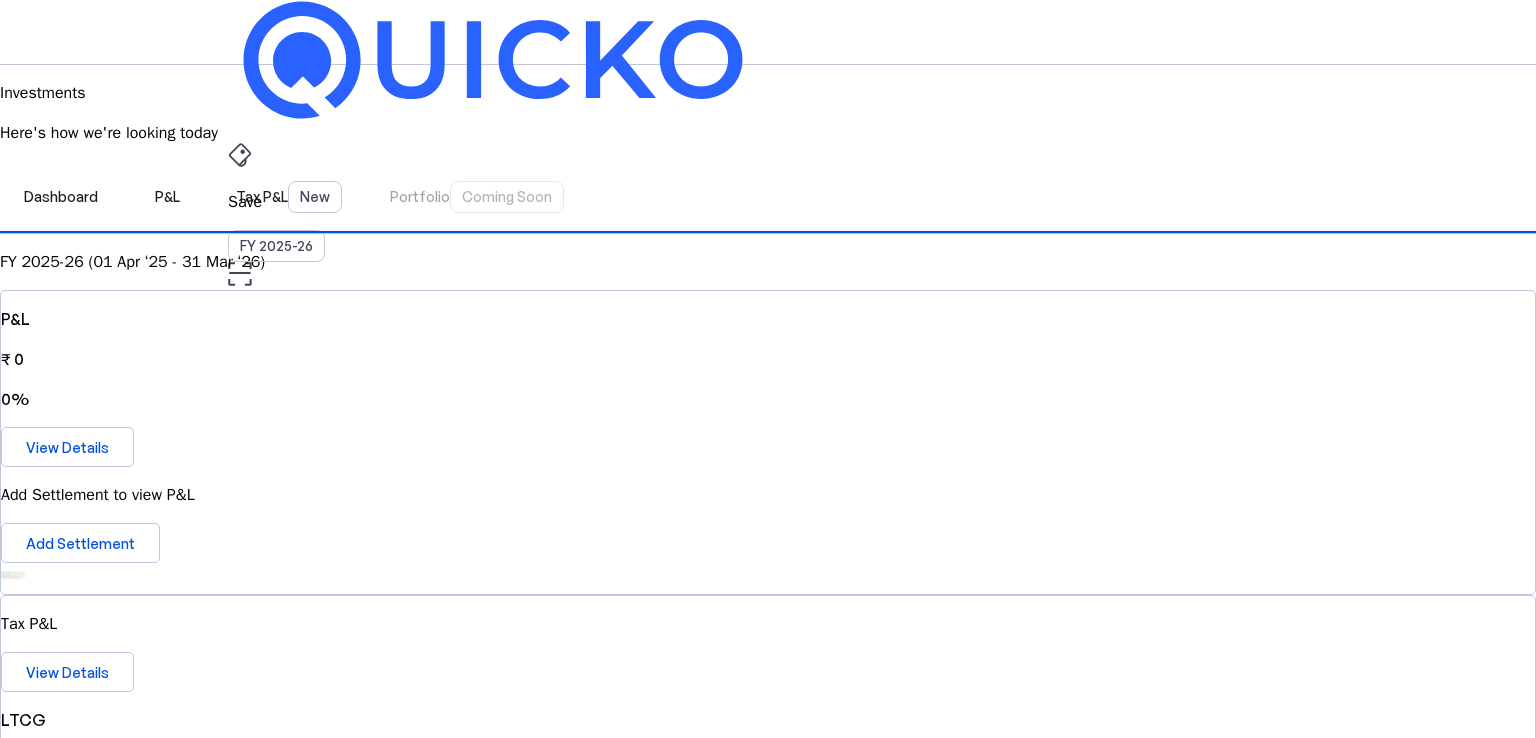 click at bounding box center (493, 60) 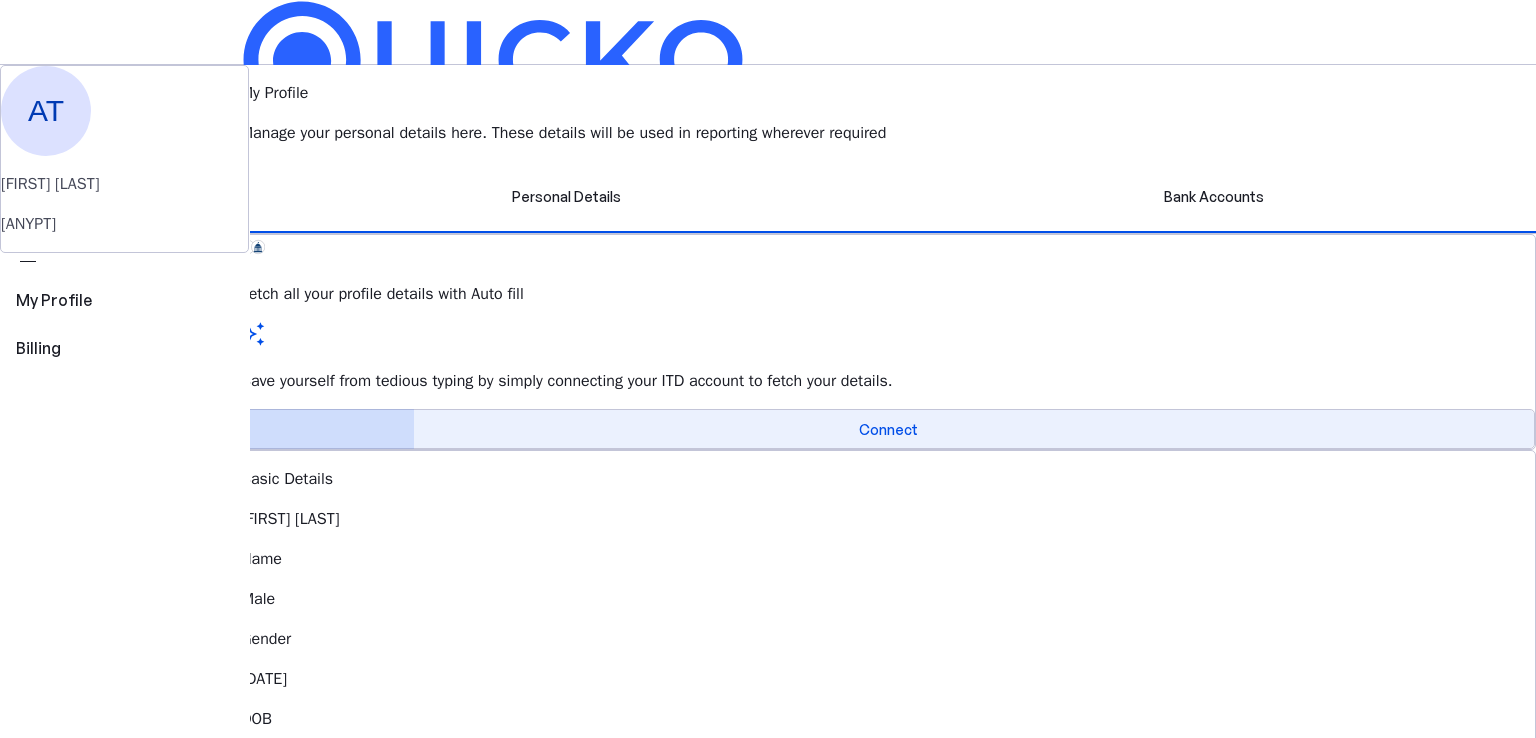 click on "Connect" at bounding box center [888, 429] 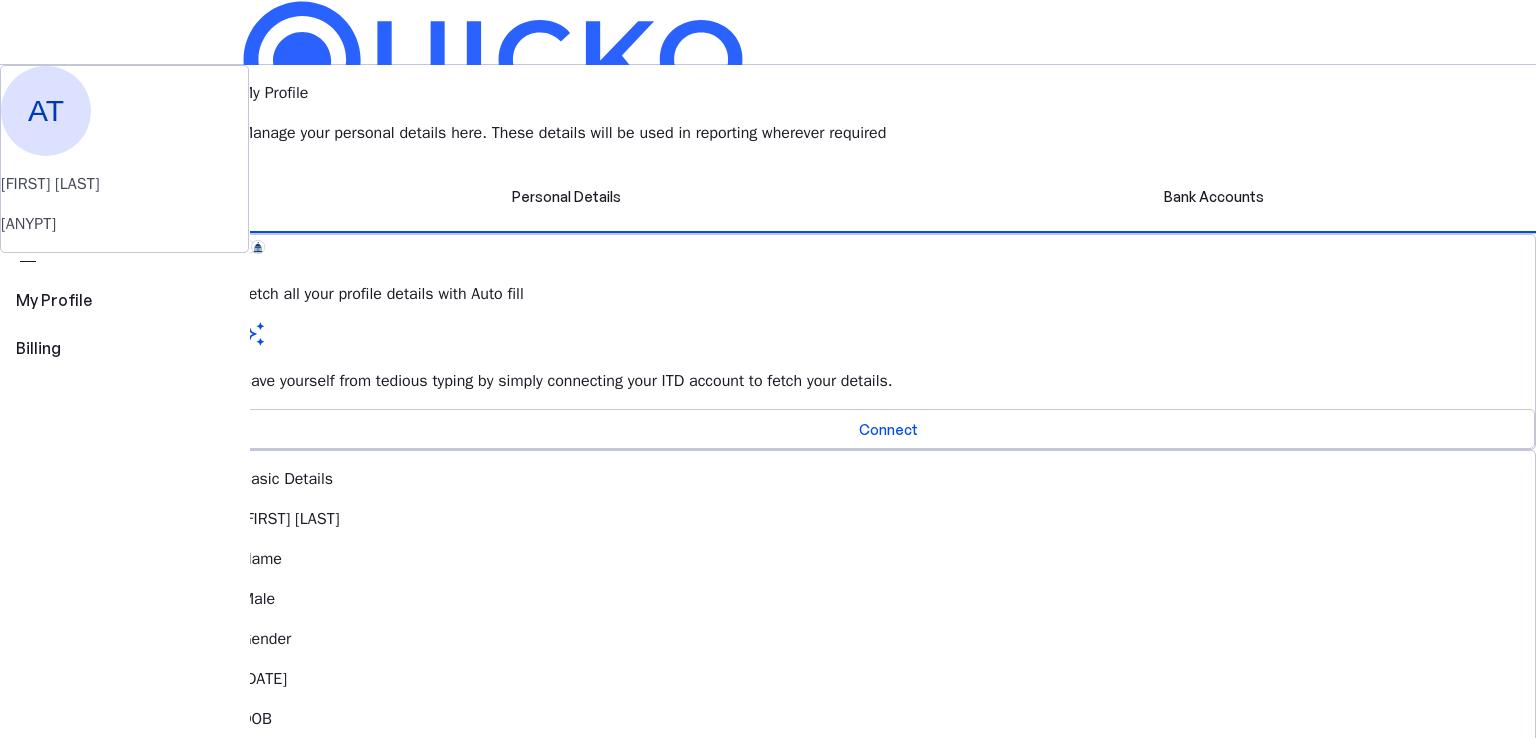 click at bounding box center [279, 847] 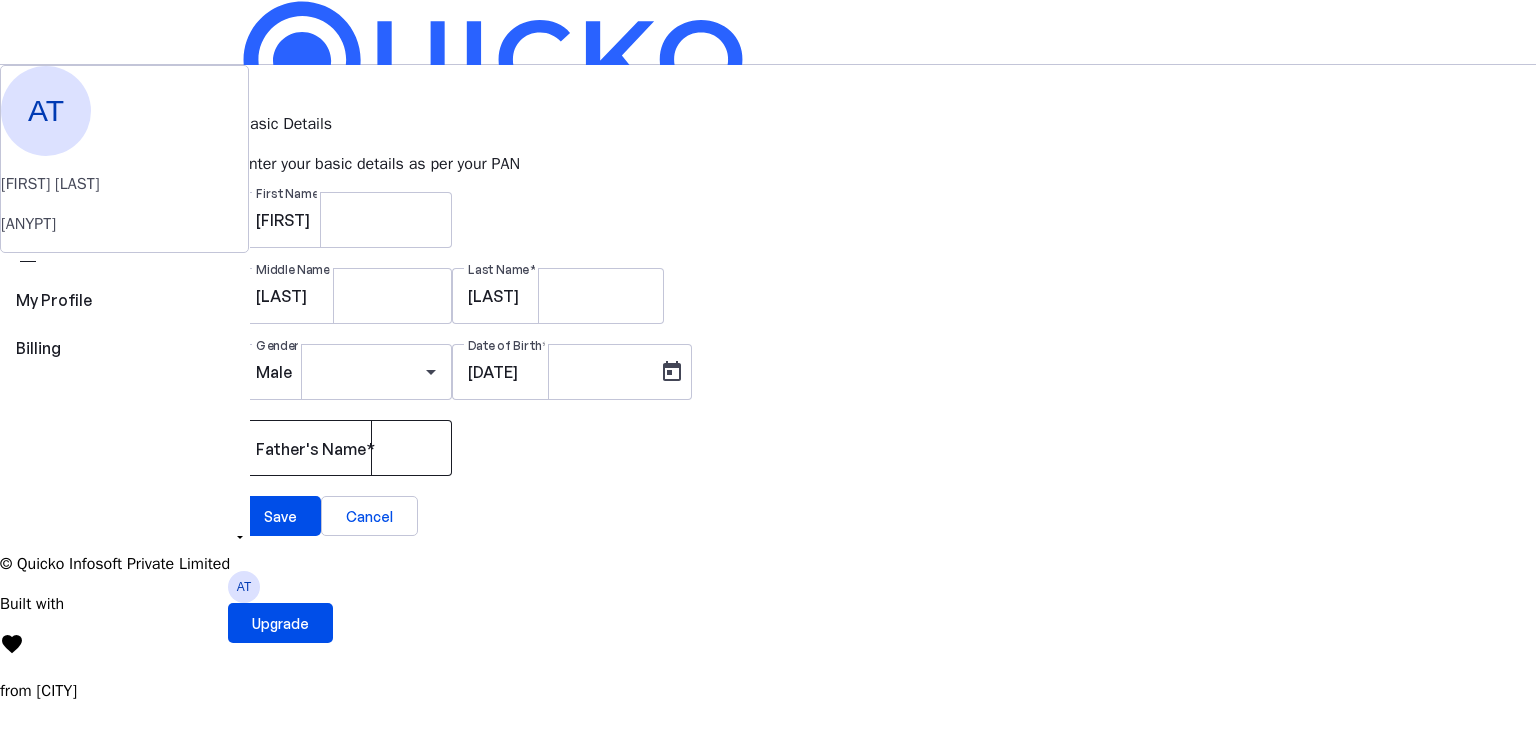 click on "Father's Name" at bounding box center (311, 449) 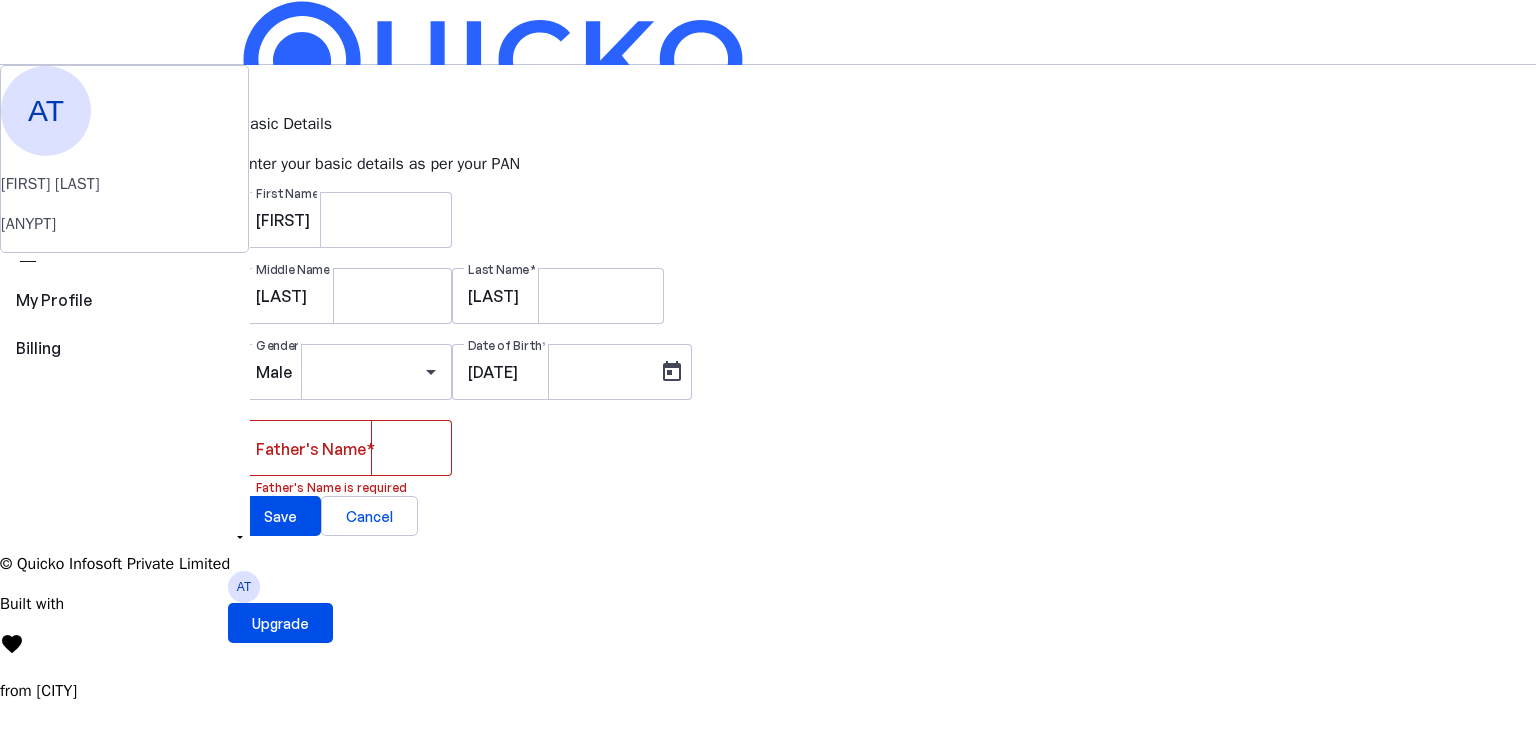 click at bounding box center [252, 77] 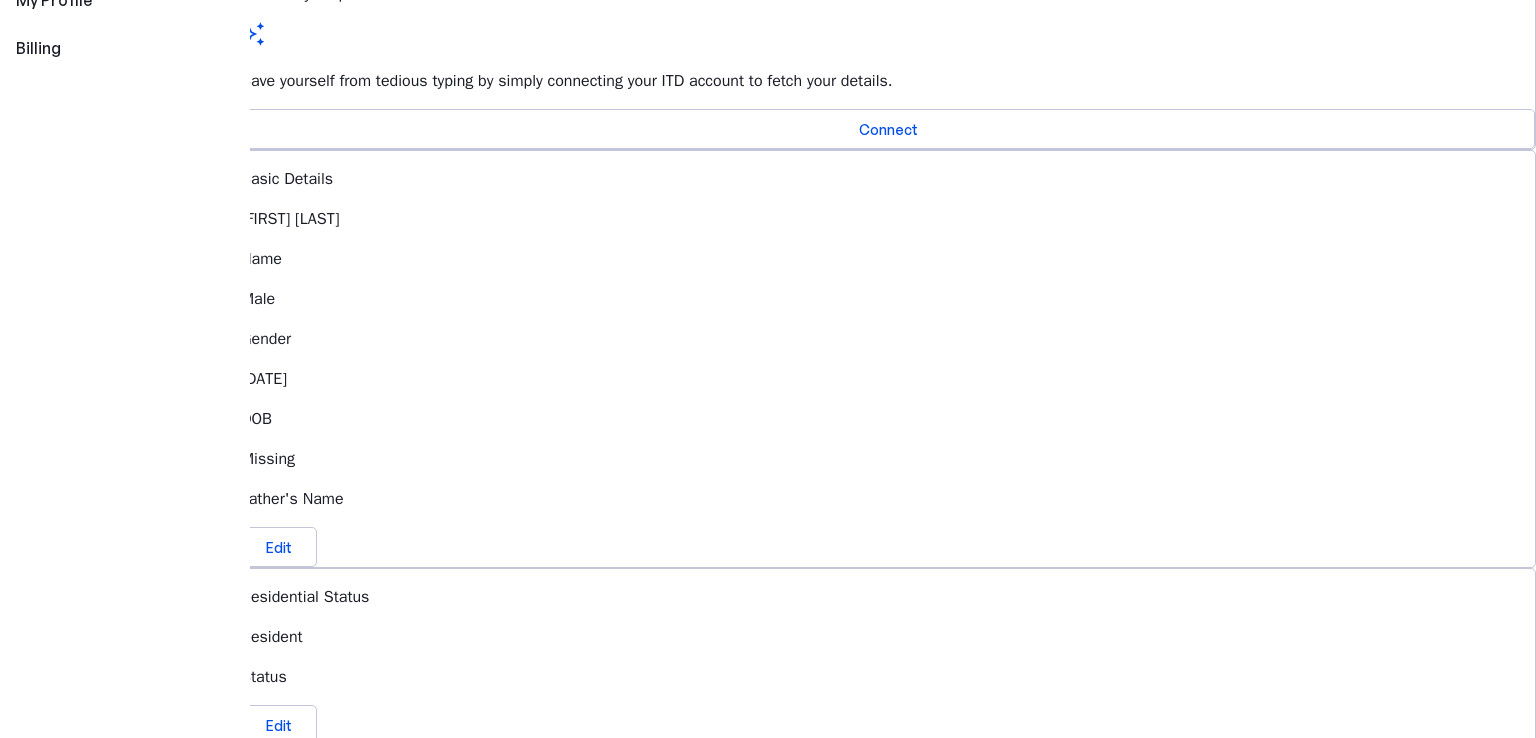 scroll, scrollTop: 0, scrollLeft: 0, axis: both 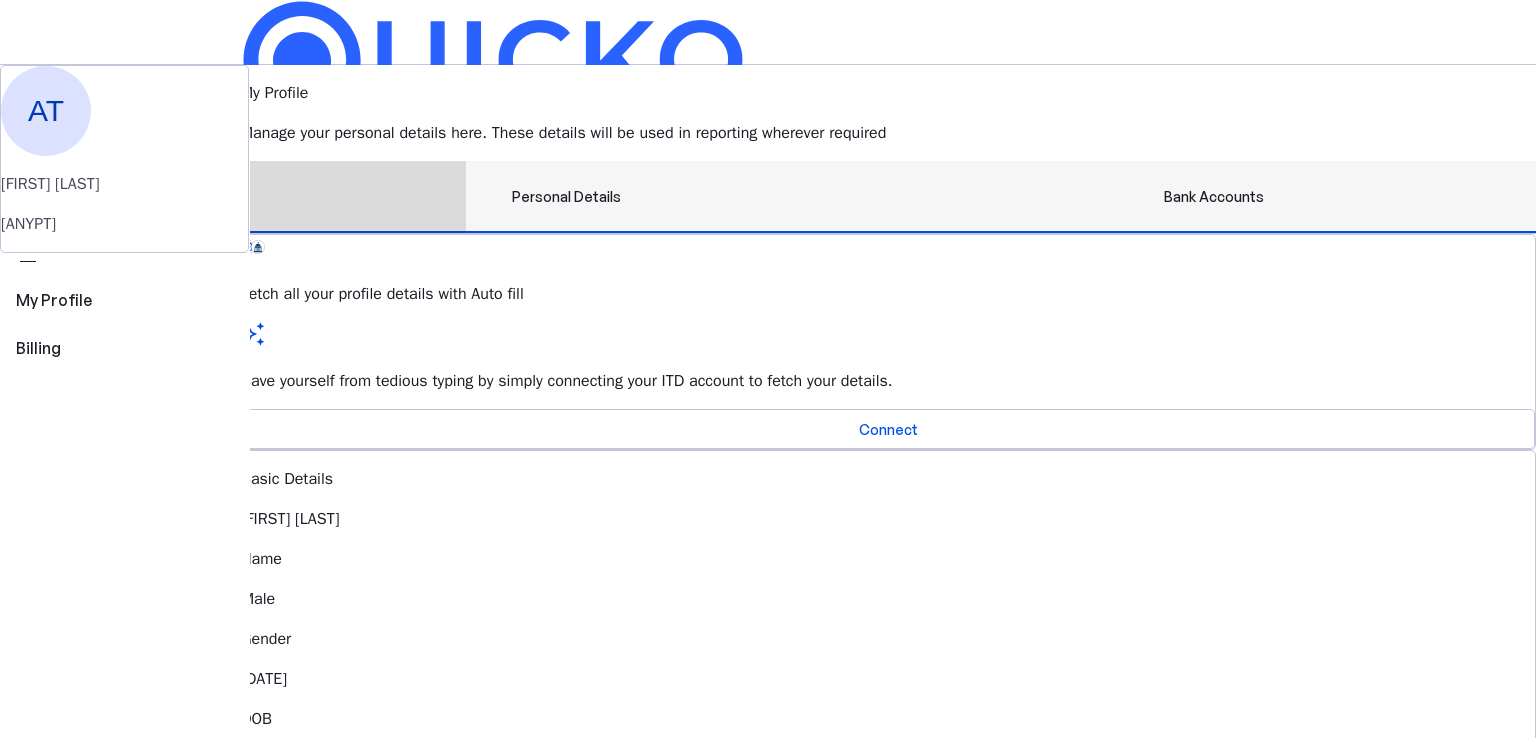 click on "Bank Accounts" at bounding box center [1214, 197] 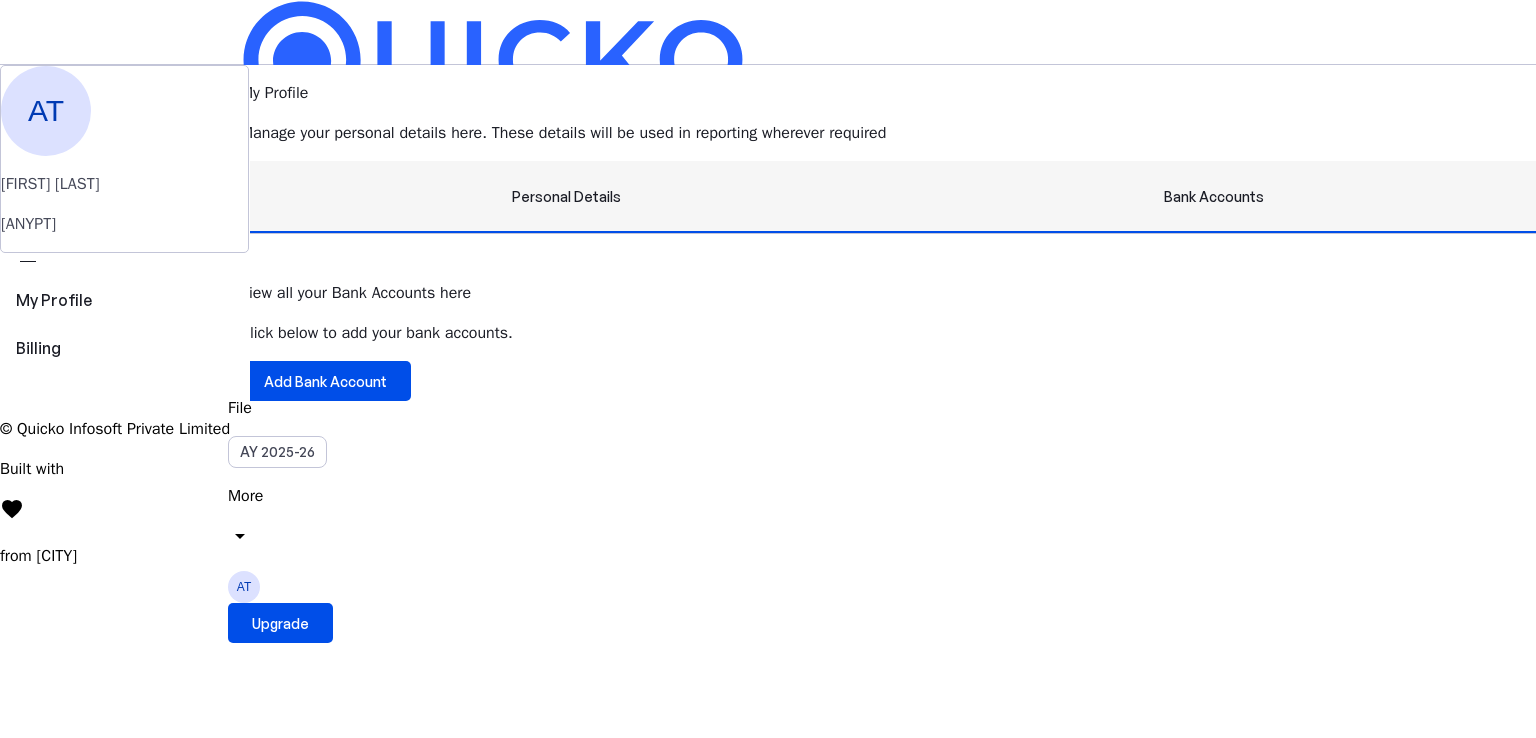 click on "Personal Details" at bounding box center [566, 197] 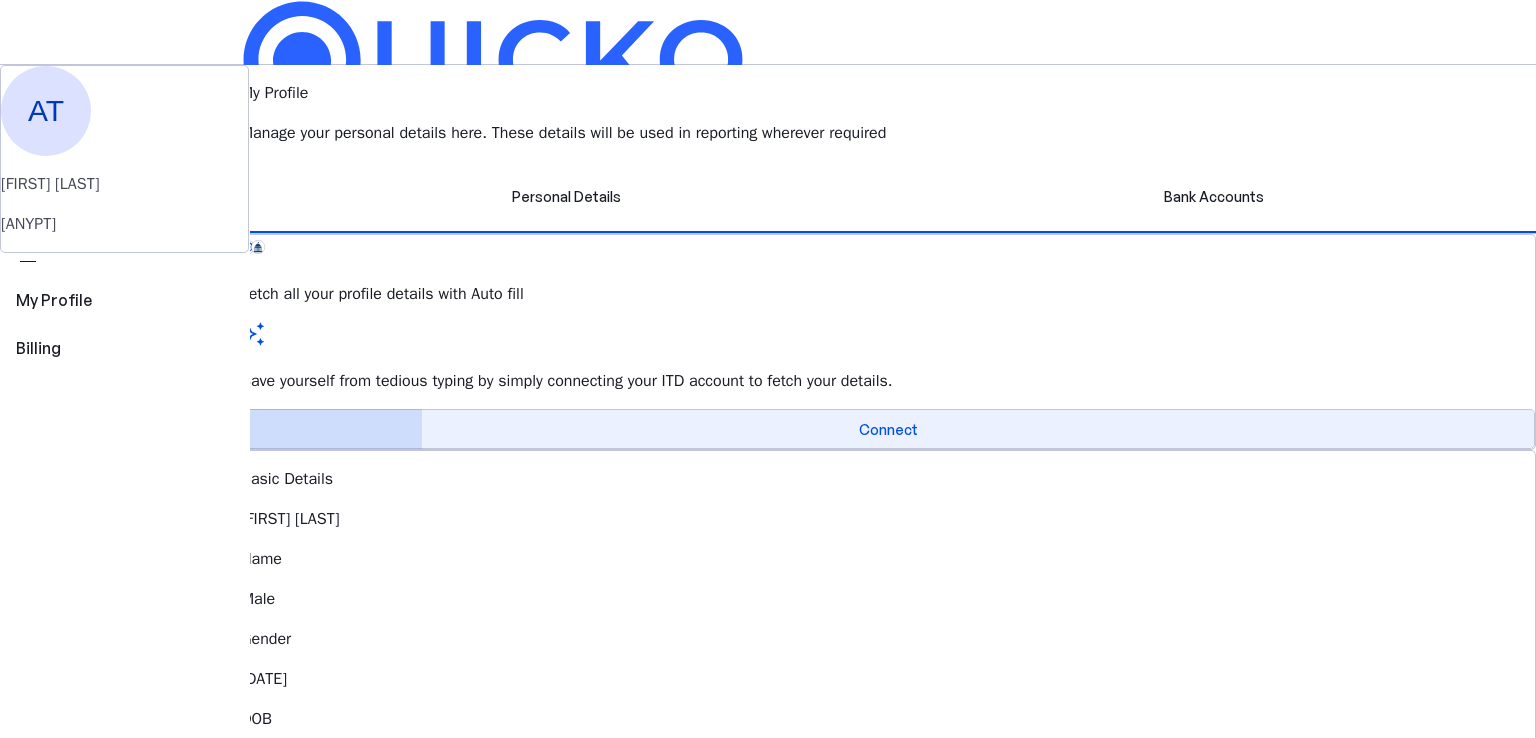 click at bounding box center [888, 429] 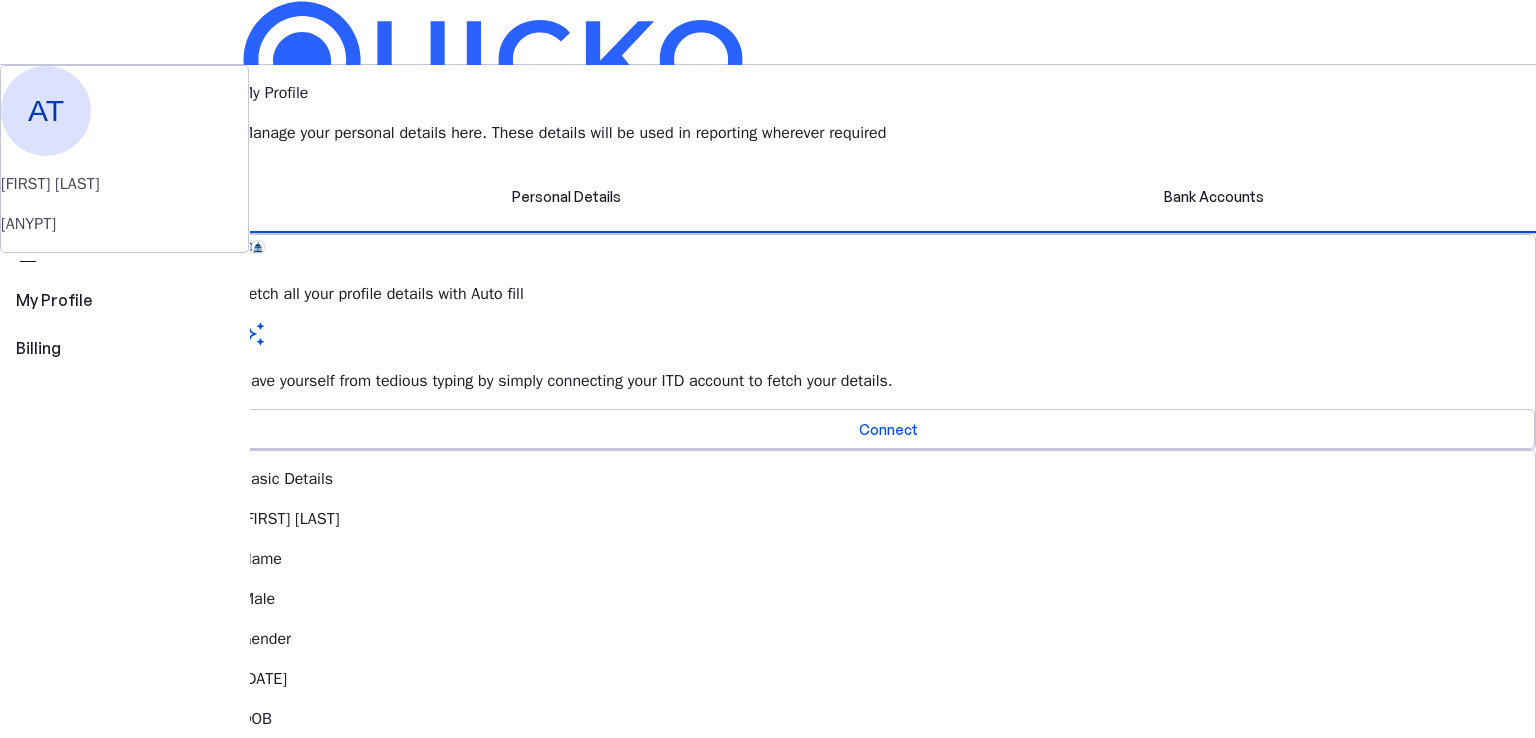 click on "AT" at bounding box center [244, 587] 